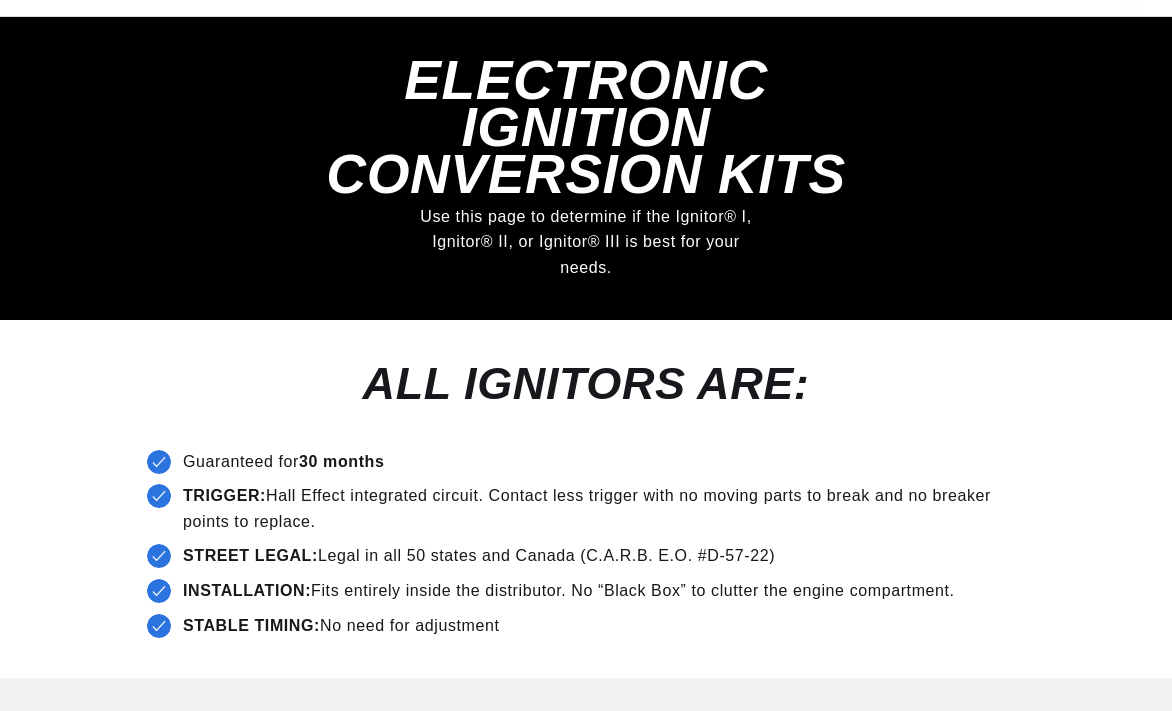 scroll, scrollTop: 211, scrollLeft: 0, axis: vertical 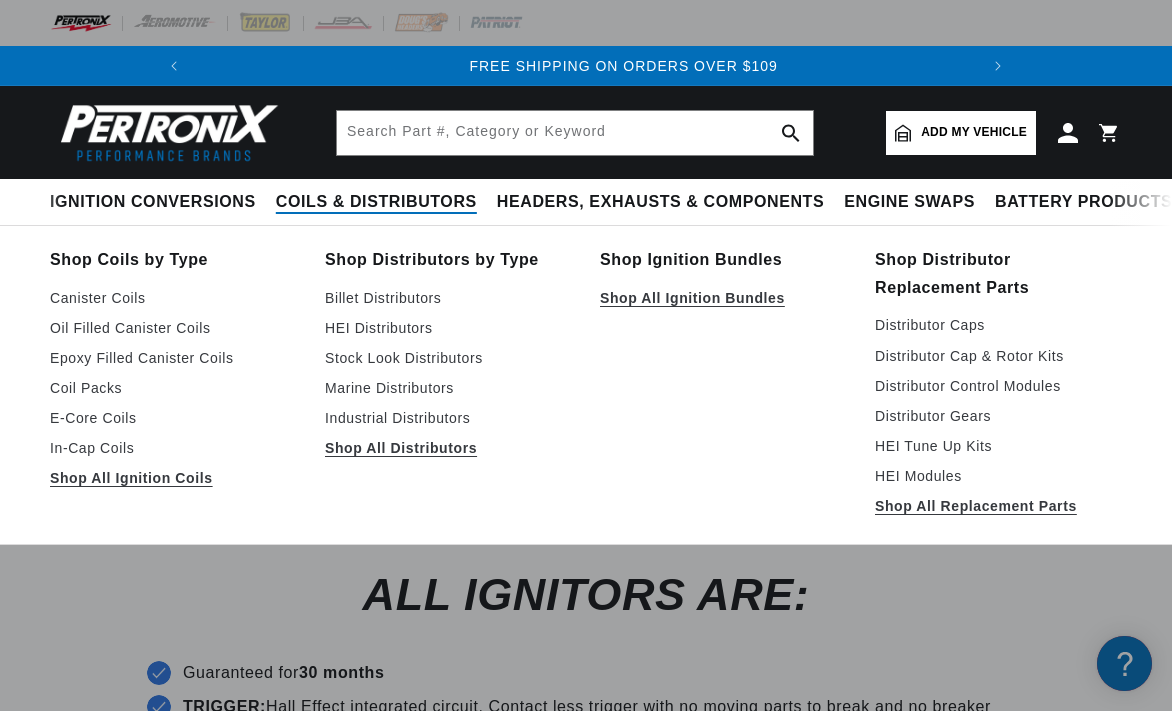 click on "Coils & Distributors" at bounding box center [376, 202] 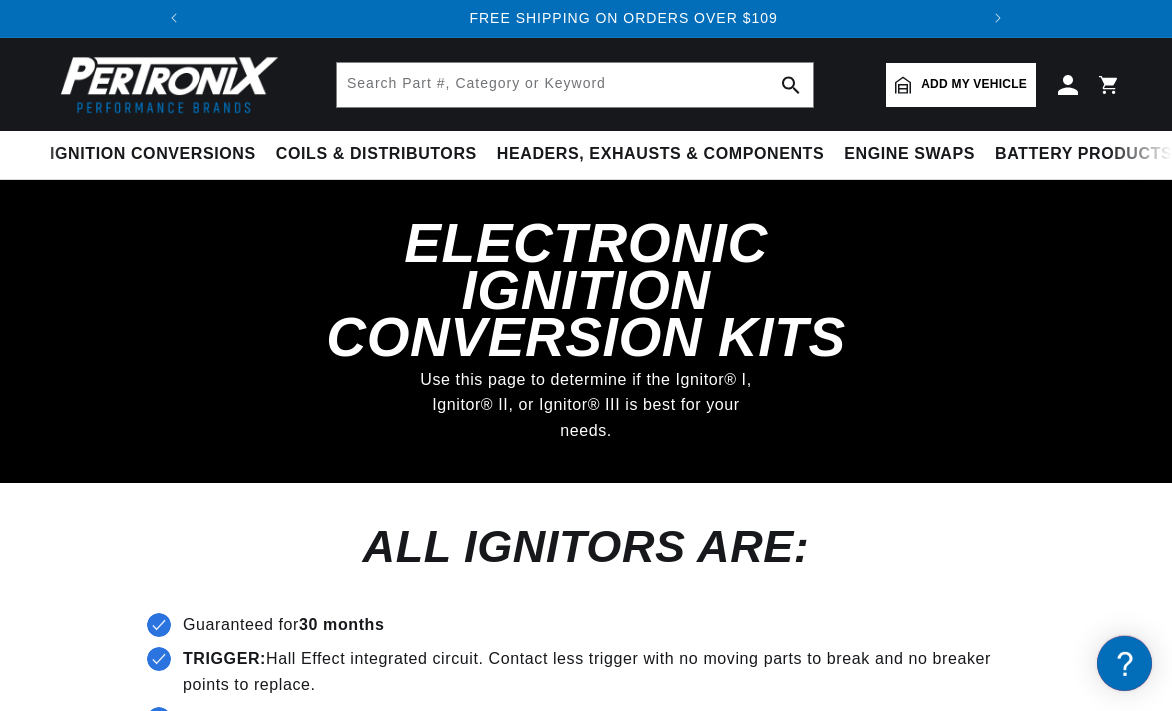 scroll, scrollTop: 0, scrollLeft: 0, axis: both 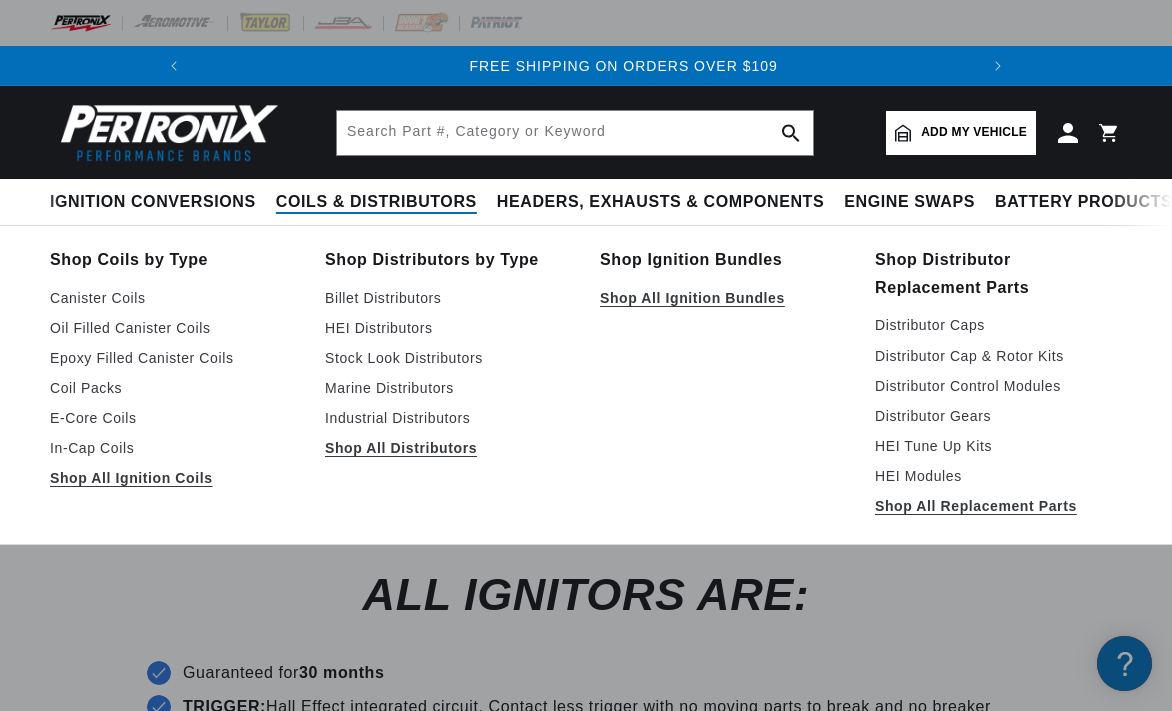 click on "Coils & Distributors" at bounding box center [376, 202] 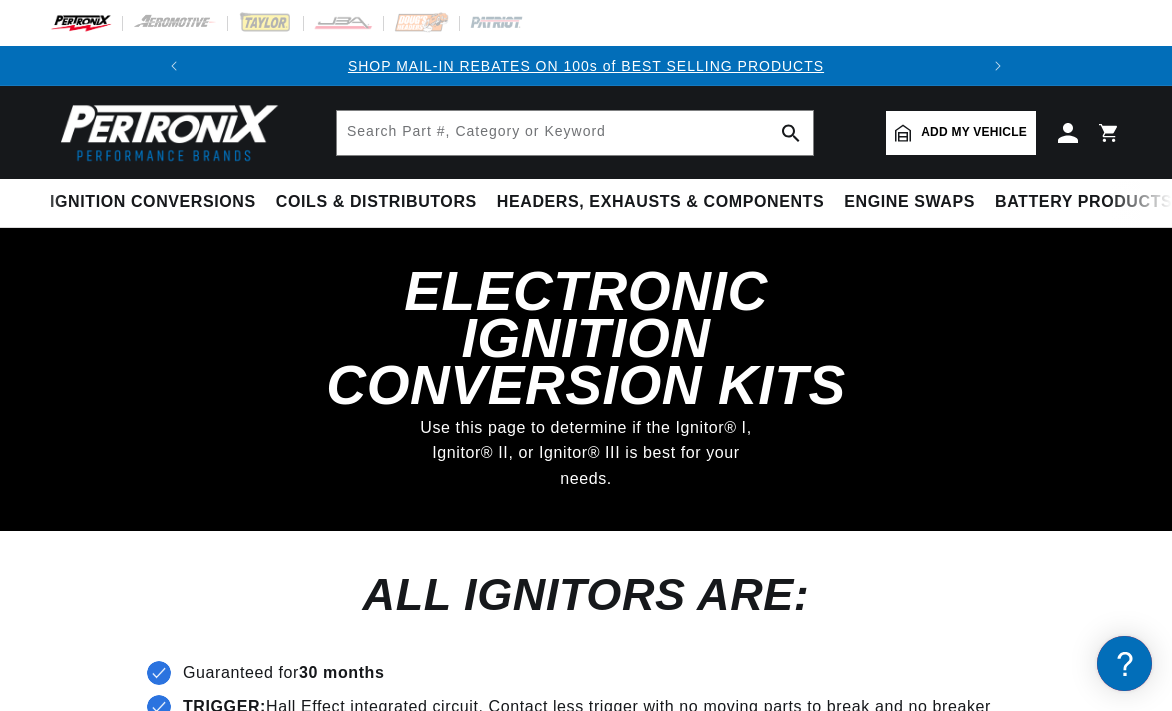 scroll, scrollTop: 0, scrollLeft: 0, axis: both 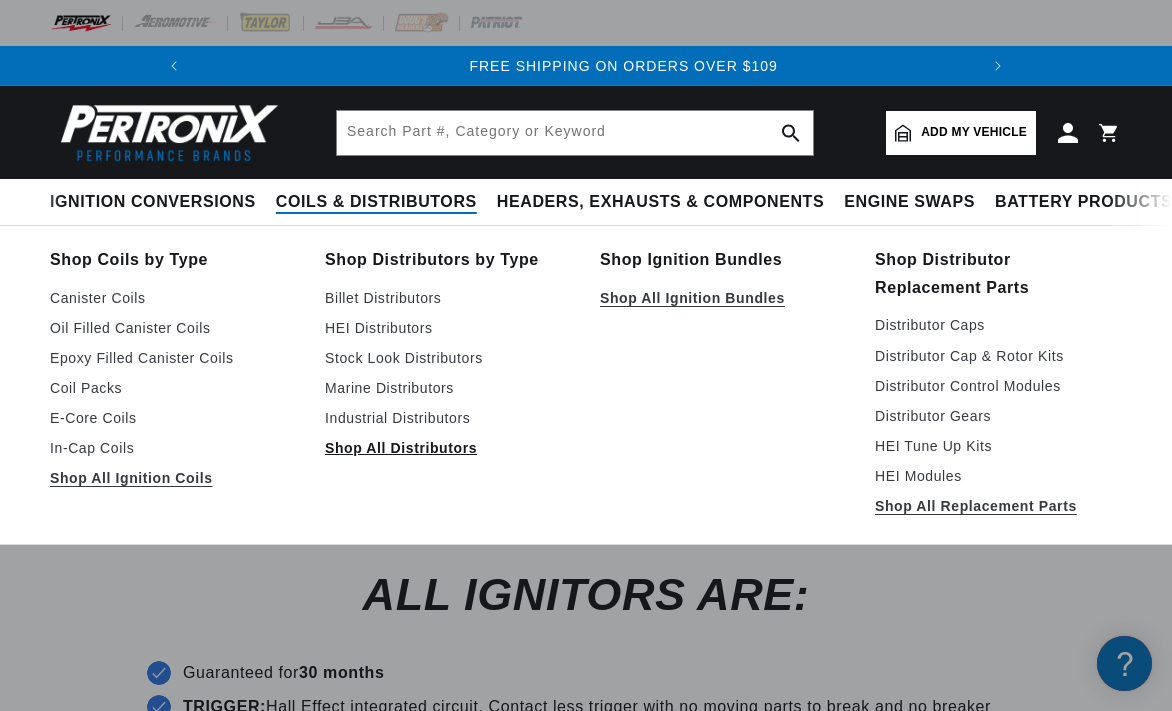 click on "Shop All Distributors" at bounding box center (448, 448) 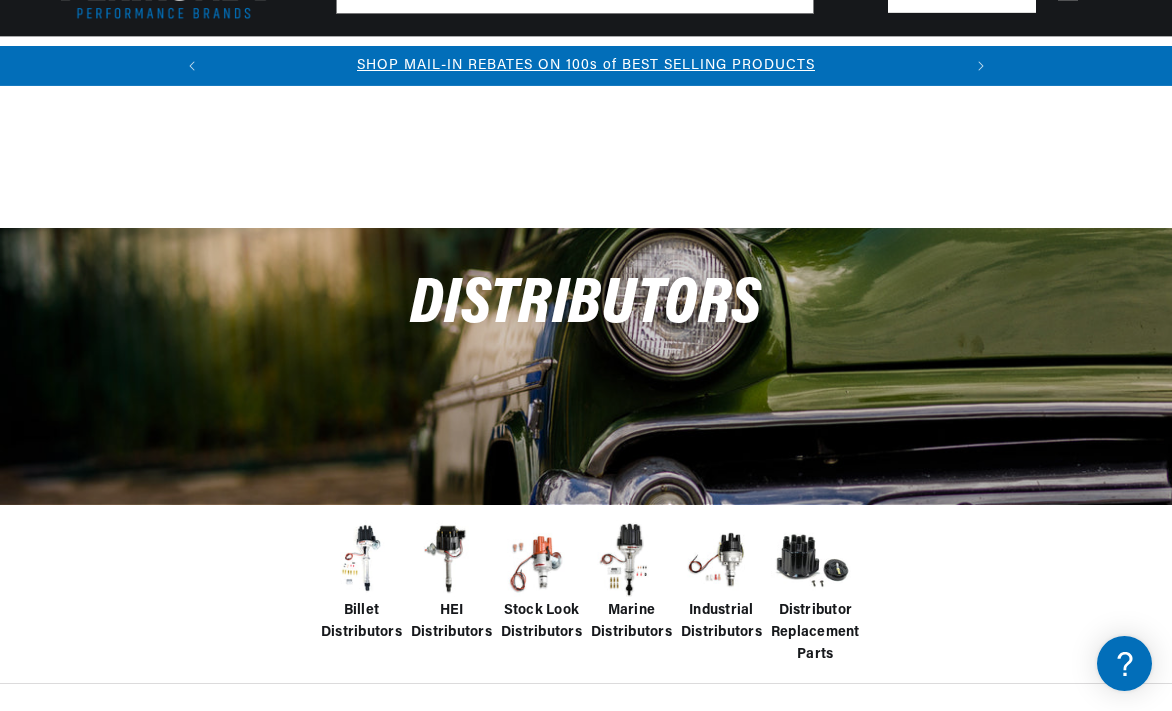 scroll, scrollTop: 422, scrollLeft: 0, axis: vertical 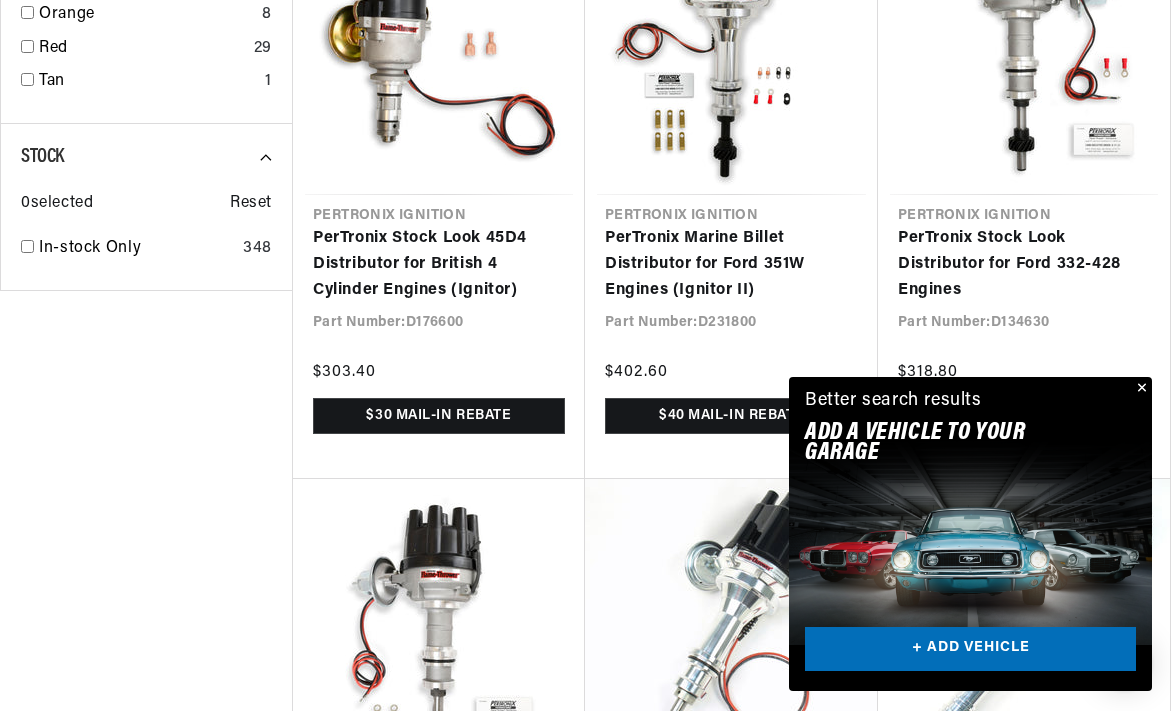 click at bounding box center [1140, 389] 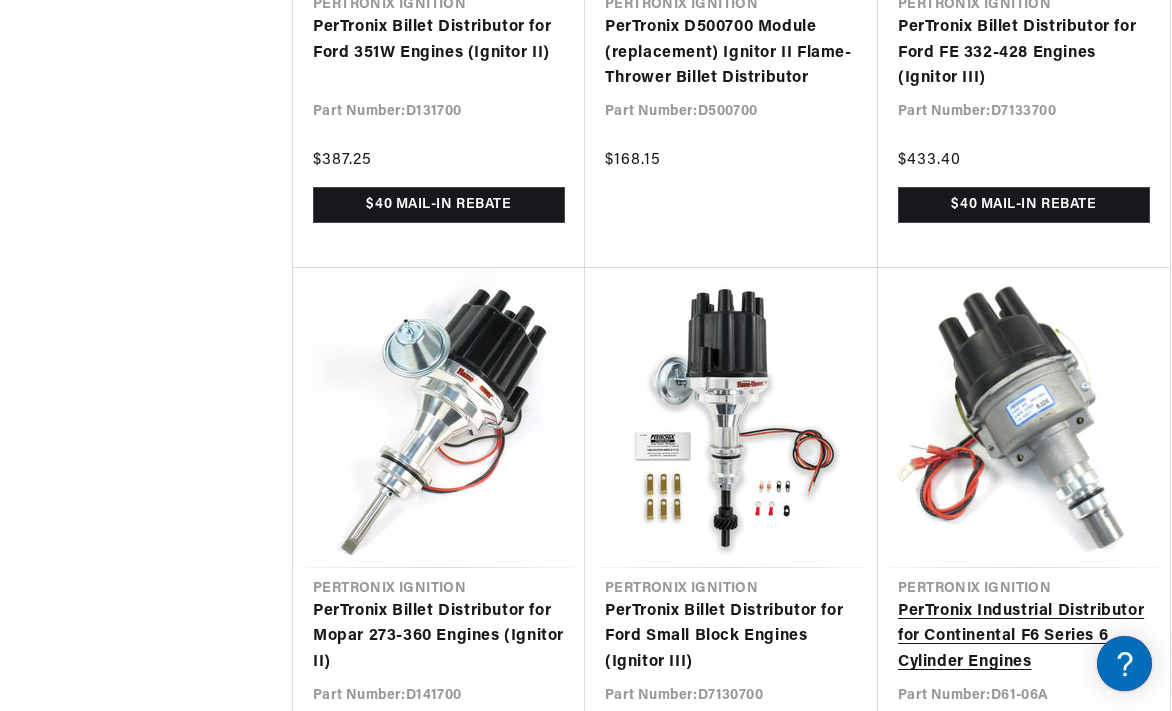 scroll, scrollTop: 4752, scrollLeft: 0, axis: vertical 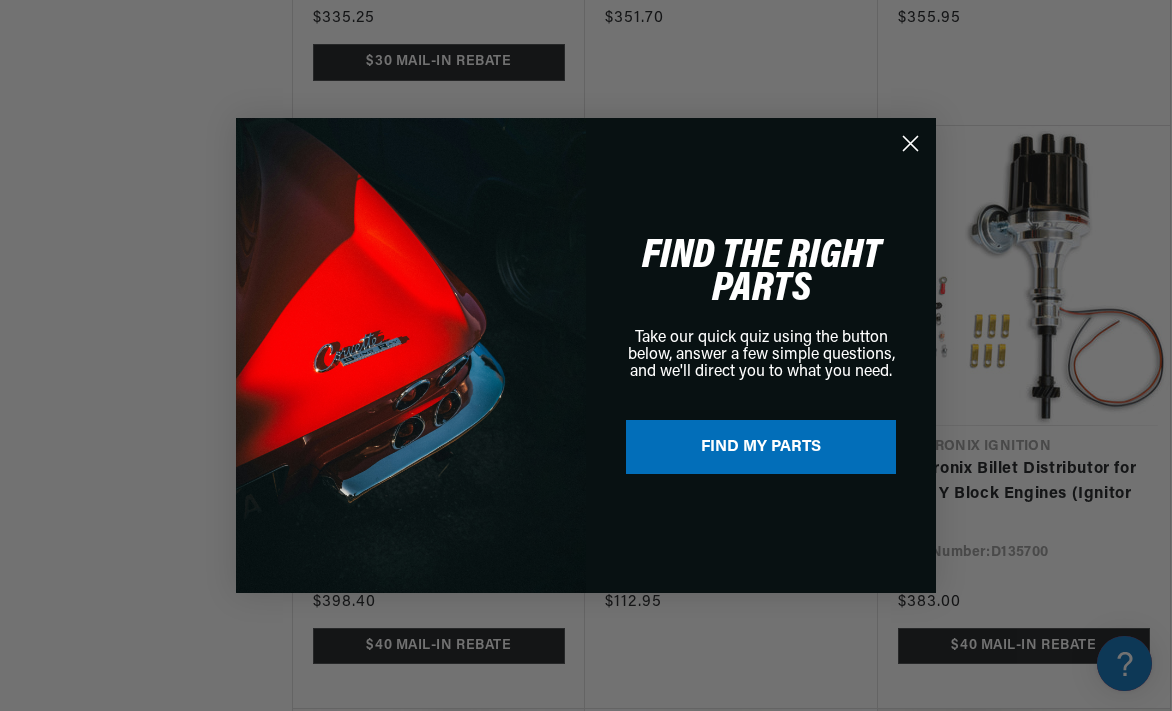 click 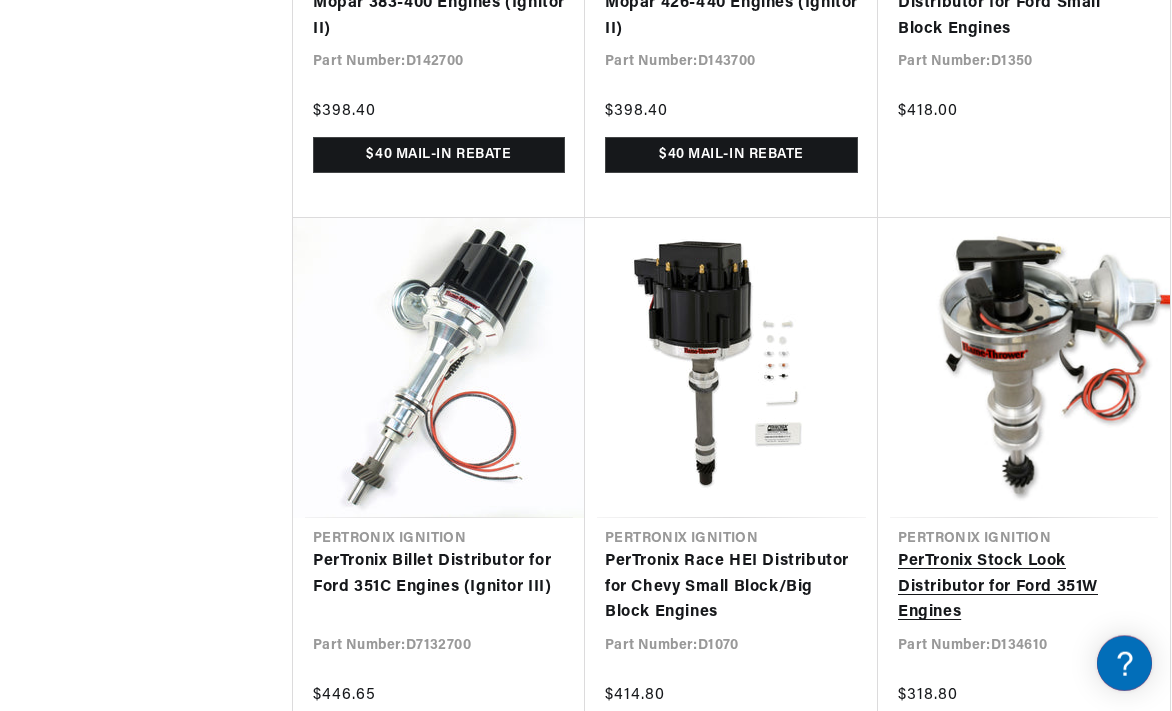 scroll, scrollTop: 7075, scrollLeft: 0, axis: vertical 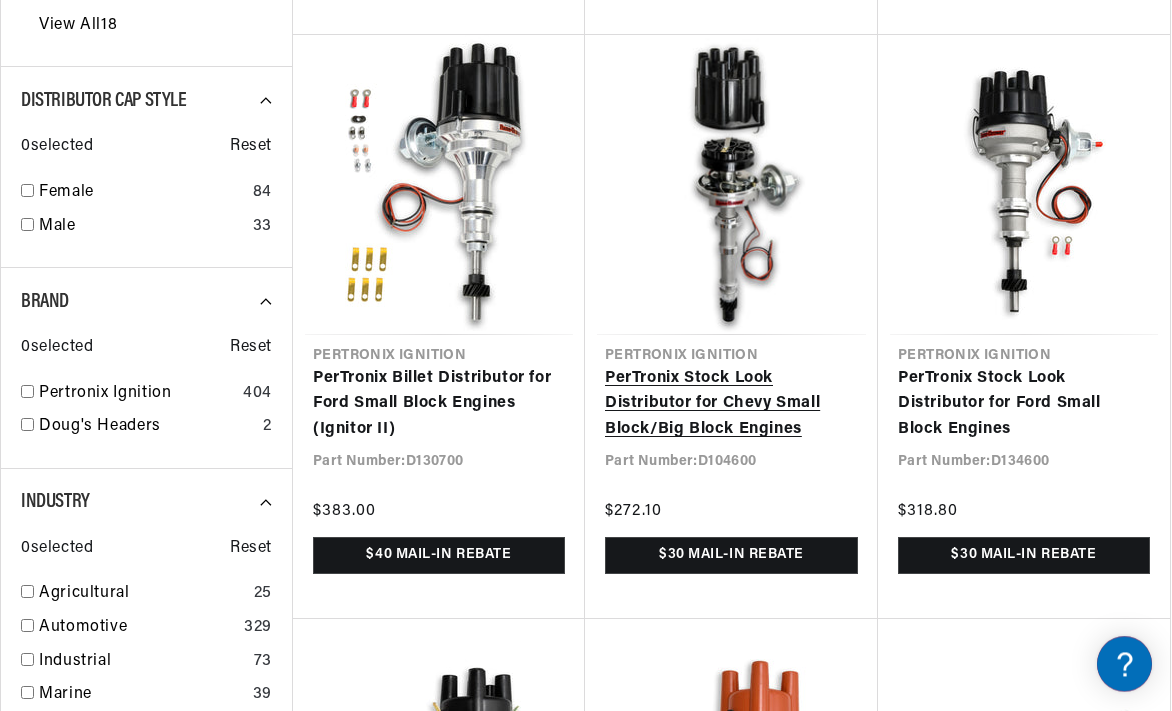 click on "PerTronix Stock Look Distributor for Chevy Small Block/Big Block Engines" at bounding box center [731, 404] 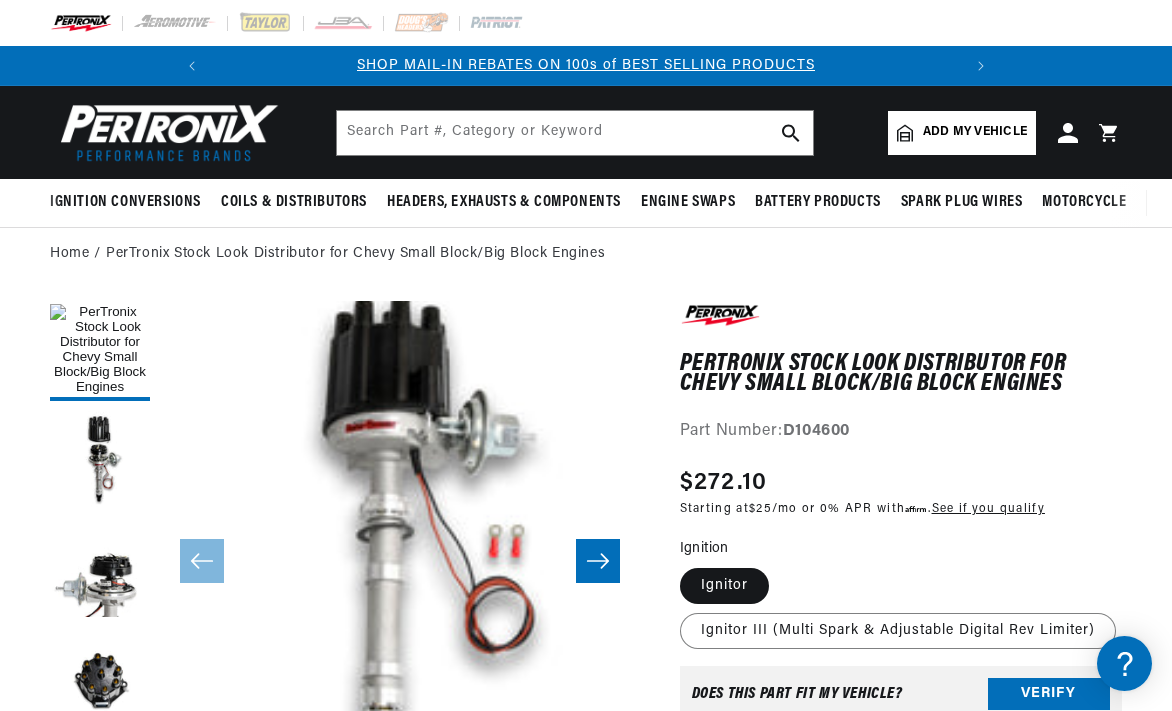 scroll, scrollTop: 211, scrollLeft: 0, axis: vertical 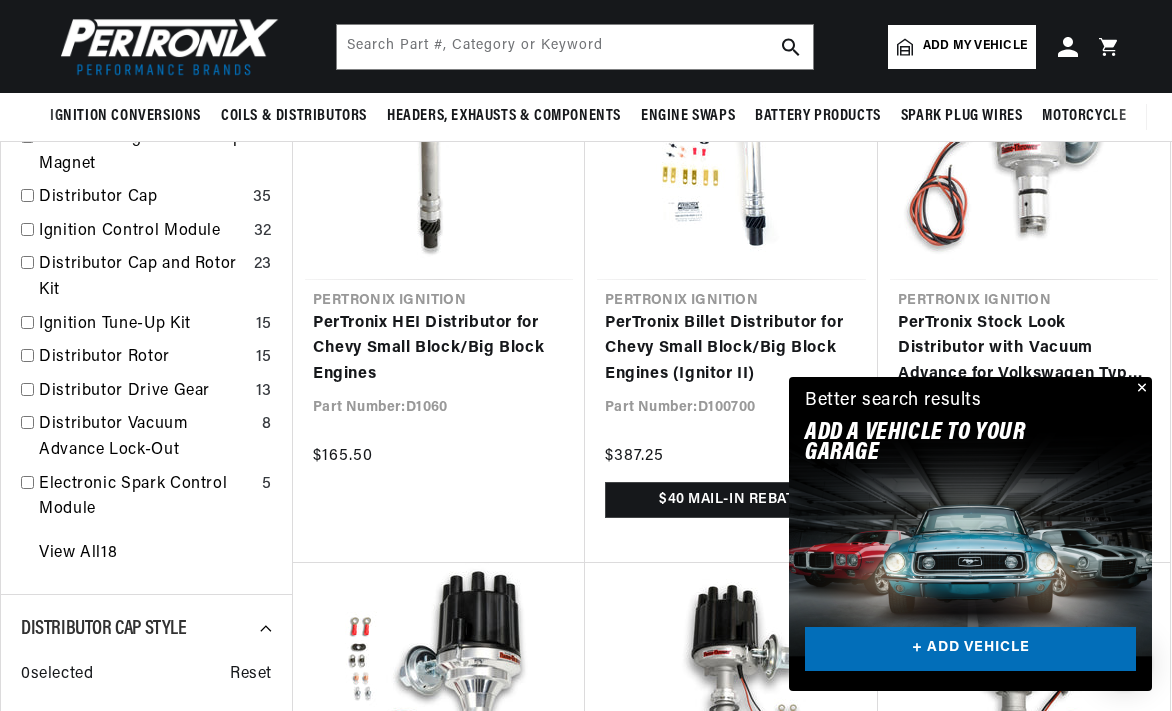 click on "Better search results
Add A VEHICLE to your garage
+ ADD VEHICLE" at bounding box center (970, 420) 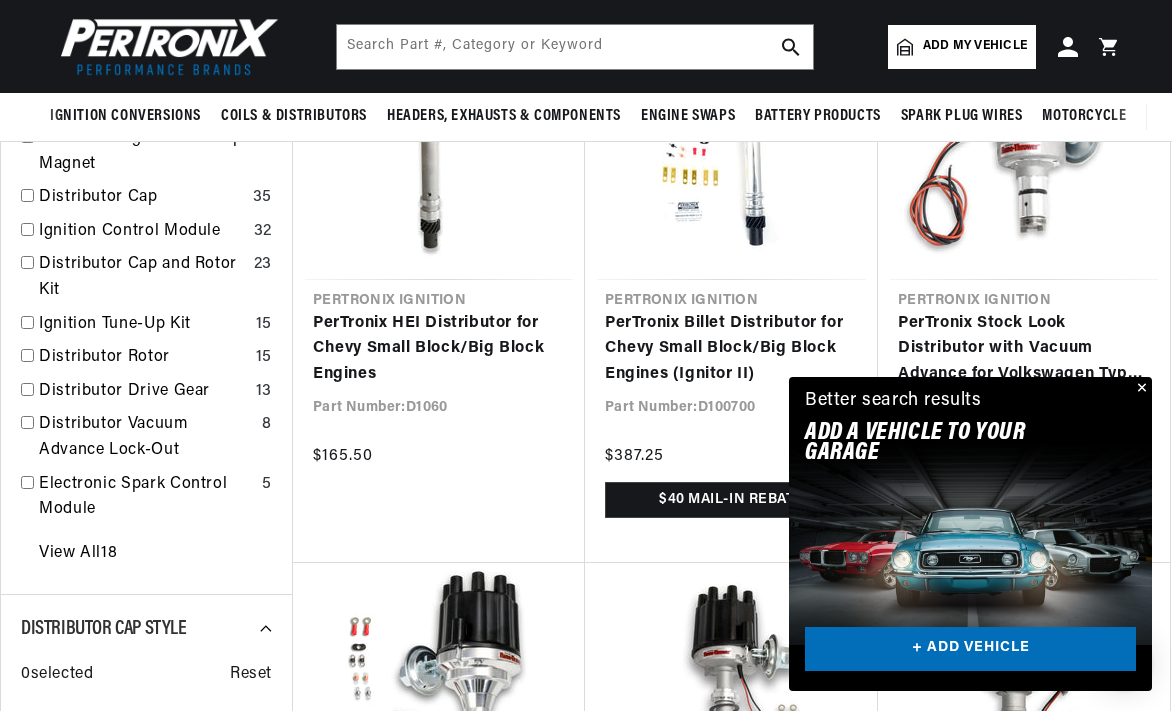 click at bounding box center (1140, 389) 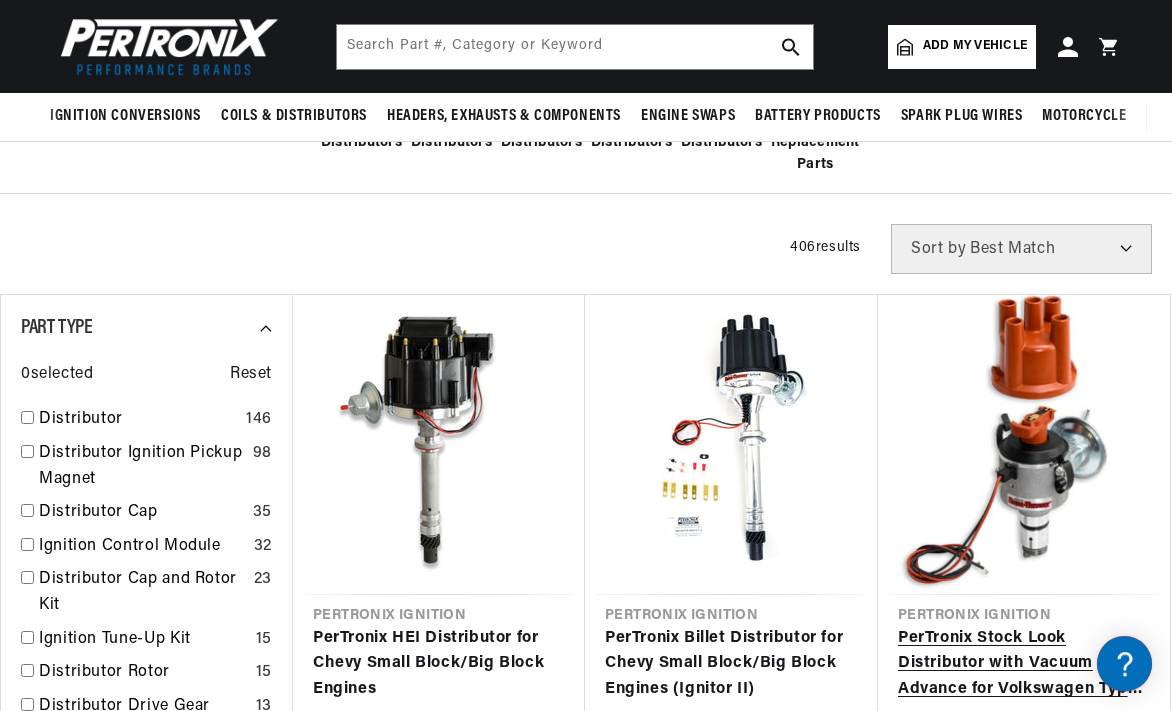 scroll, scrollTop: 488, scrollLeft: 0, axis: vertical 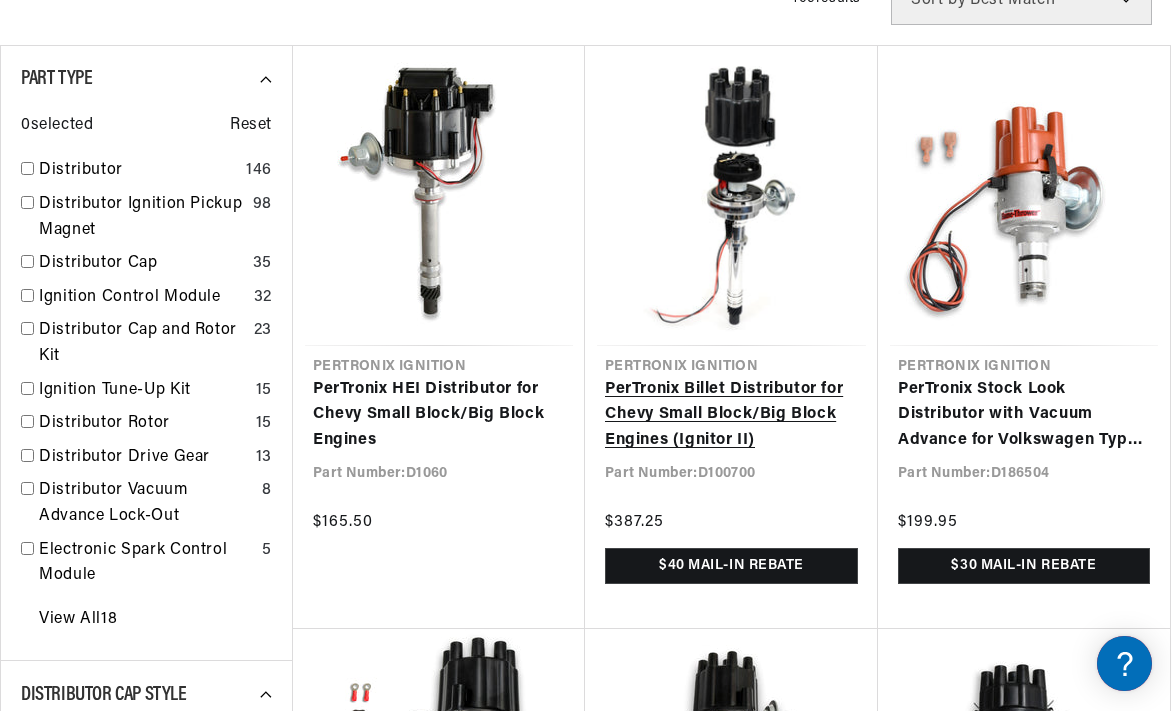 click on "PerTronix Billet Distributor for Chevy Small Block/Big Block Engines (Ignitor II)" at bounding box center [731, 415] 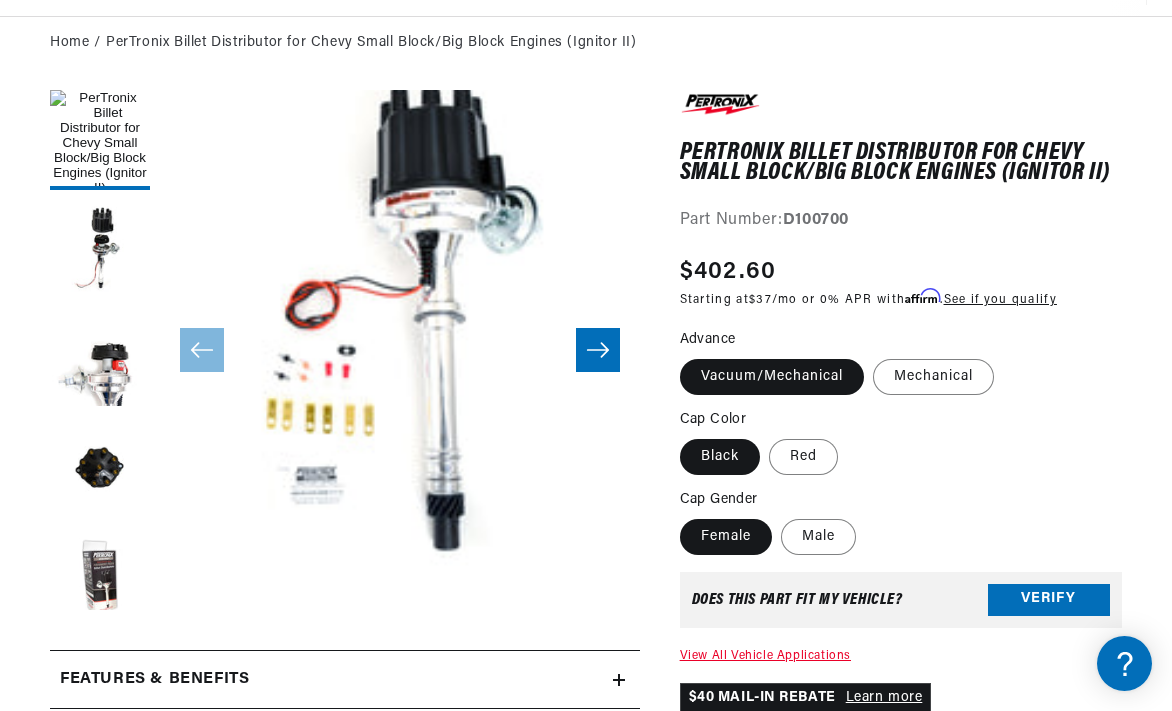 scroll, scrollTop: 211, scrollLeft: 0, axis: vertical 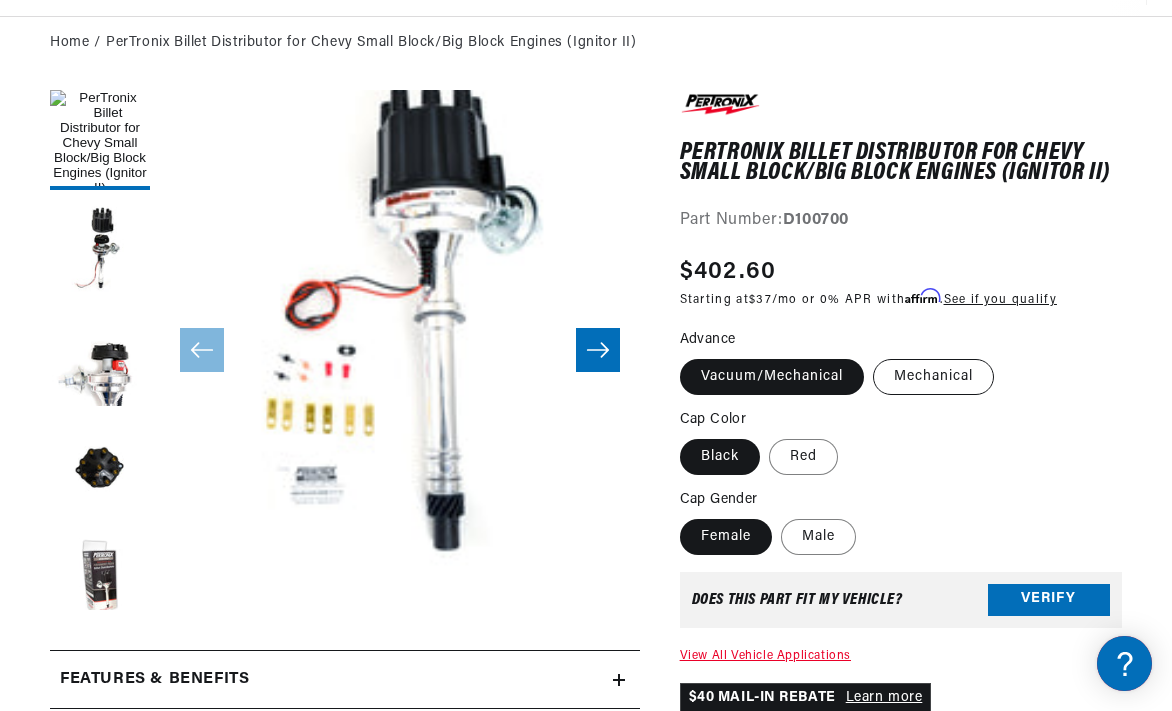 click on "Mechanical" at bounding box center [933, 377] 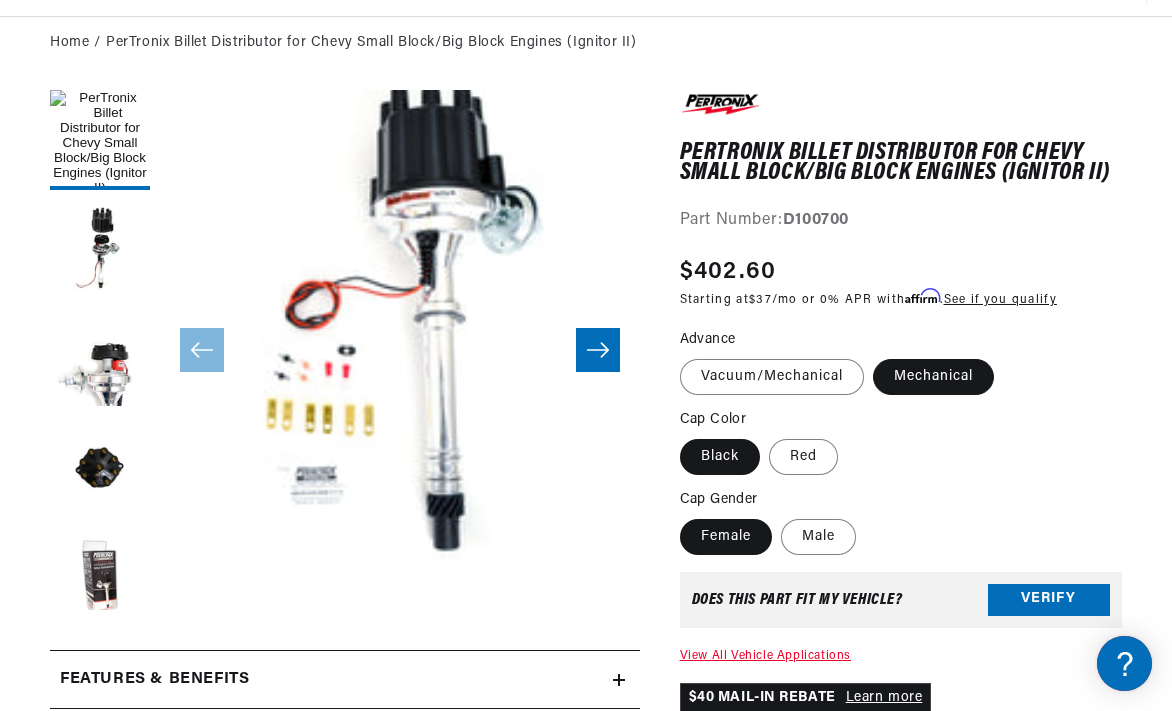 scroll, scrollTop: 0, scrollLeft: 0, axis: both 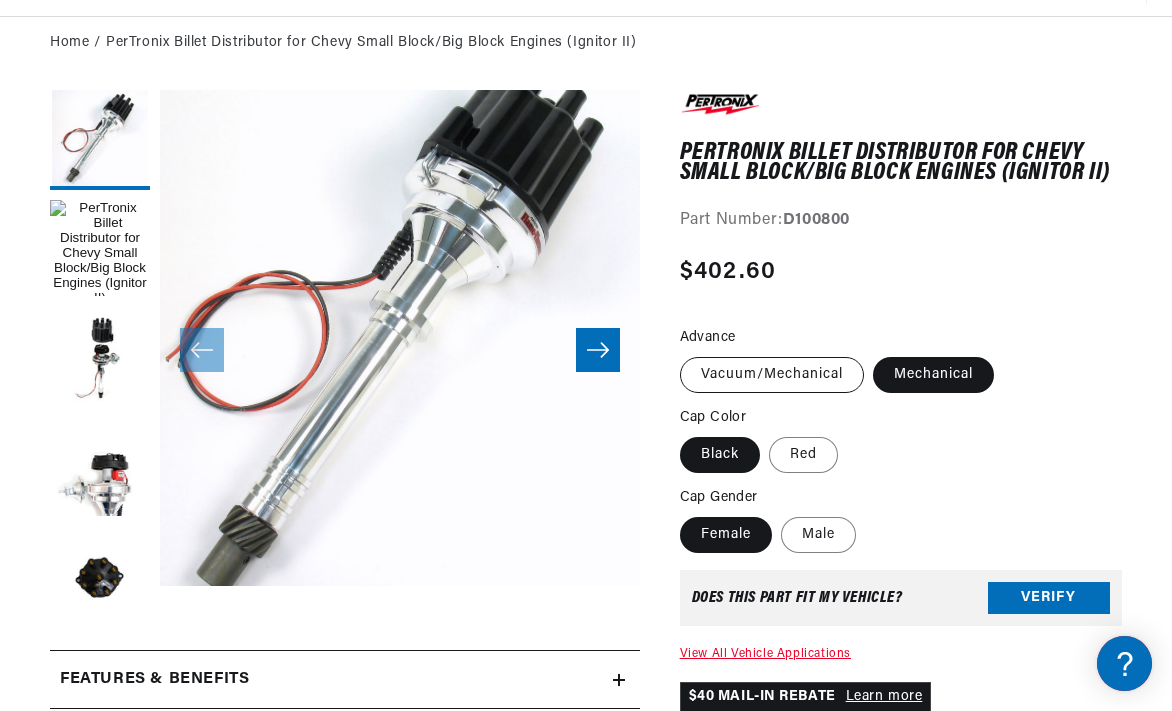 click on "Vacuum/Mechanical" at bounding box center [772, 375] 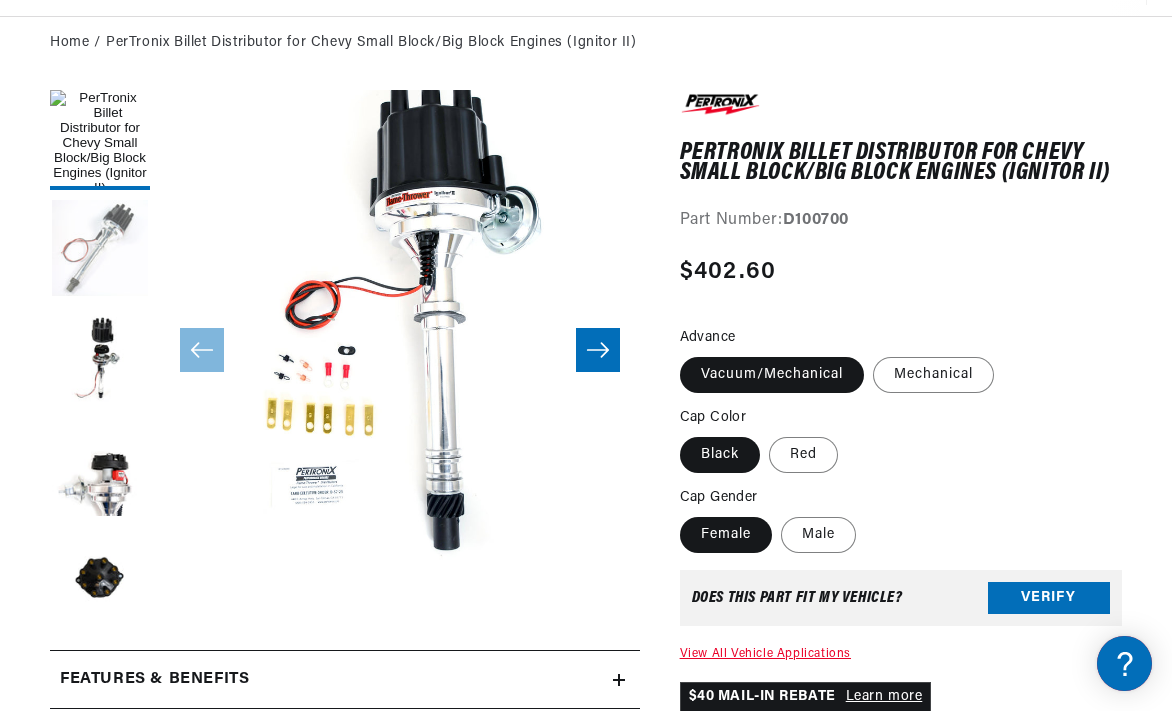 click at bounding box center [100, 250] 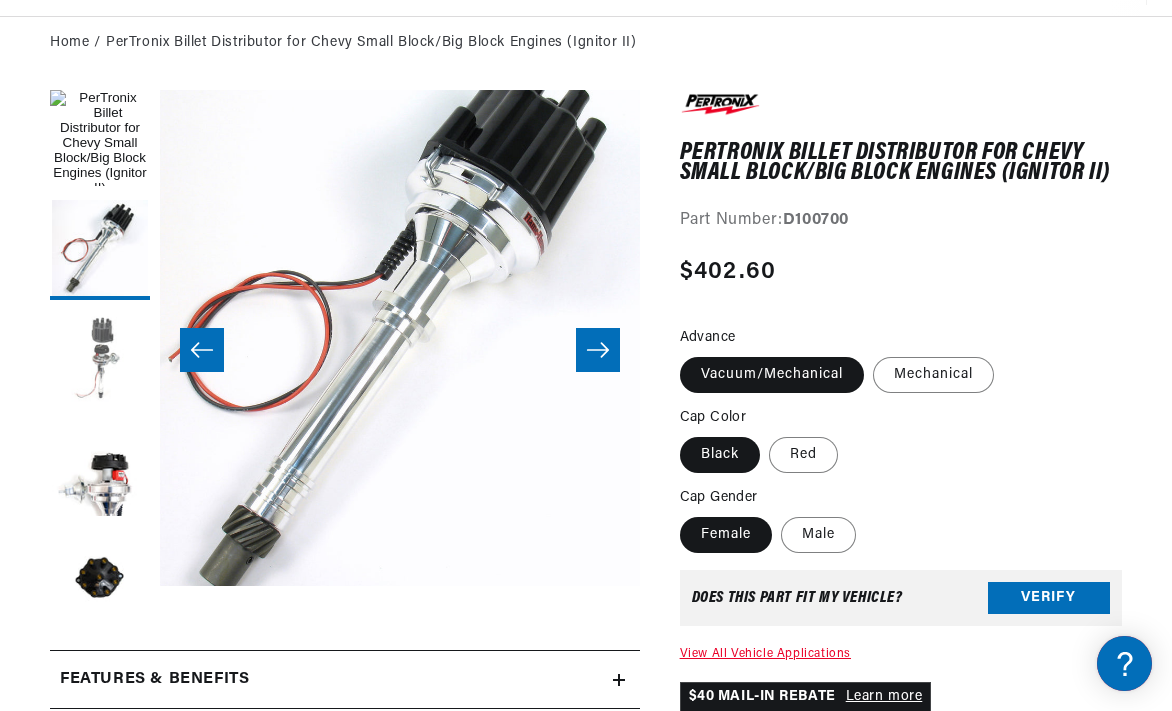 scroll, scrollTop: 0, scrollLeft: 480, axis: horizontal 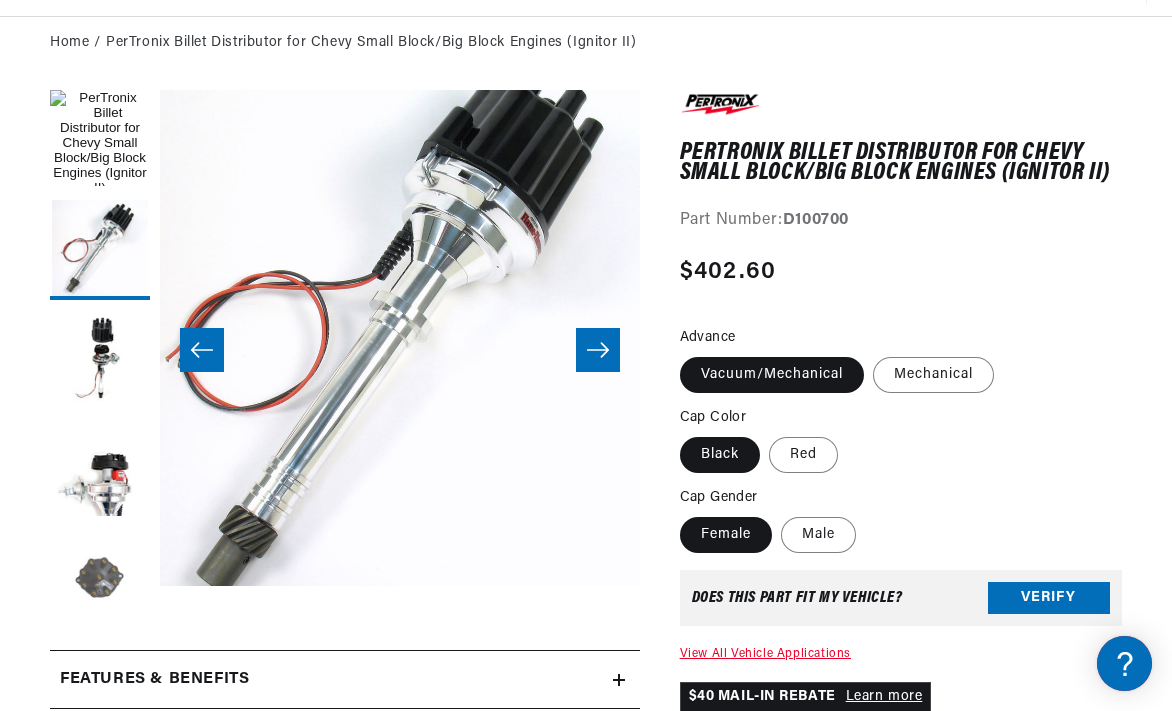 click at bounding box center [100, 580] 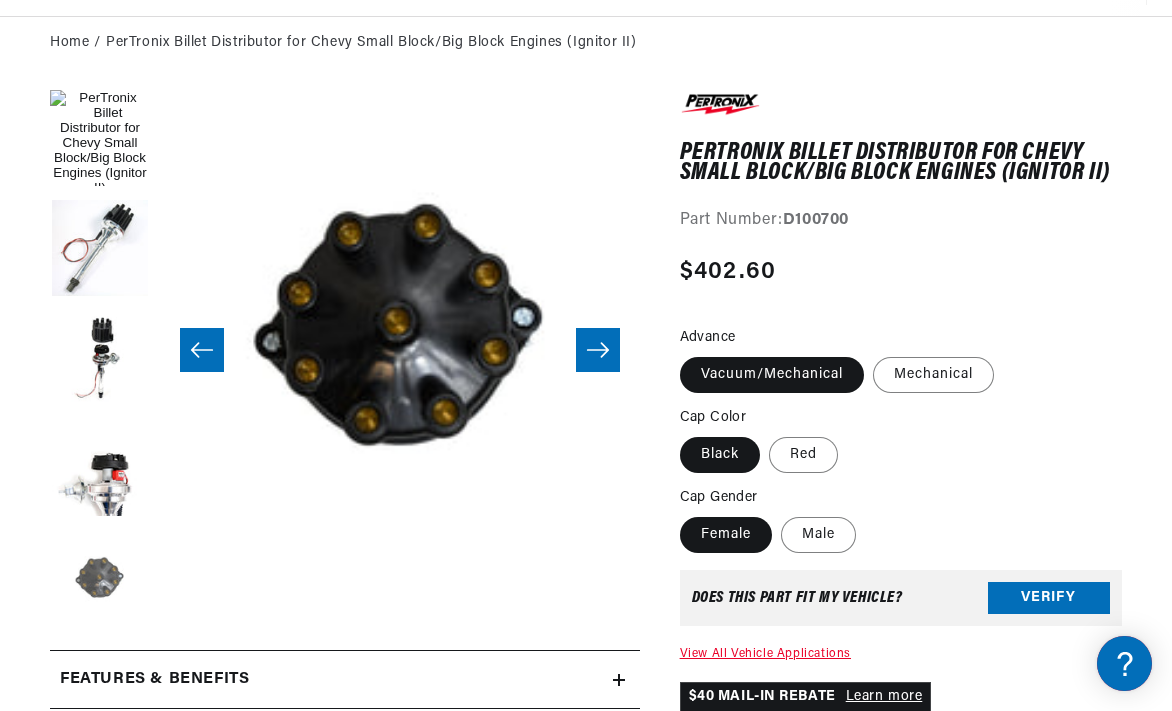 scroll, scrollTop: 0, scrollLeft: 1918, axis: horizontal 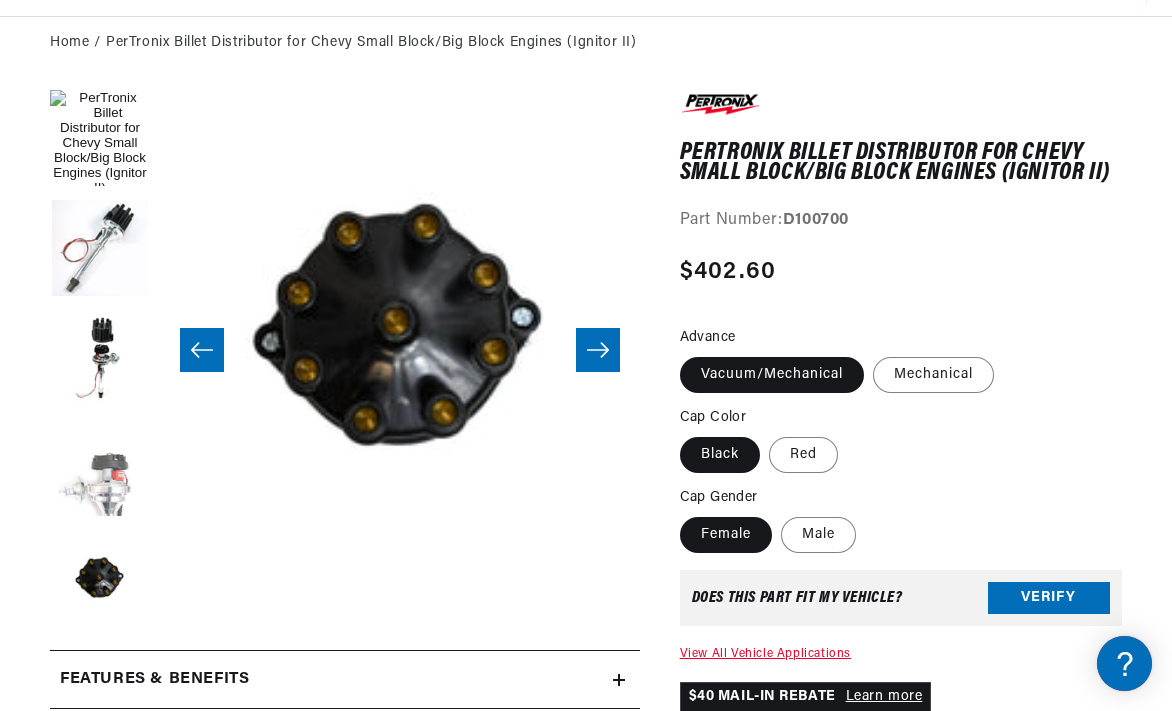 click at bounding box center [100, 470] 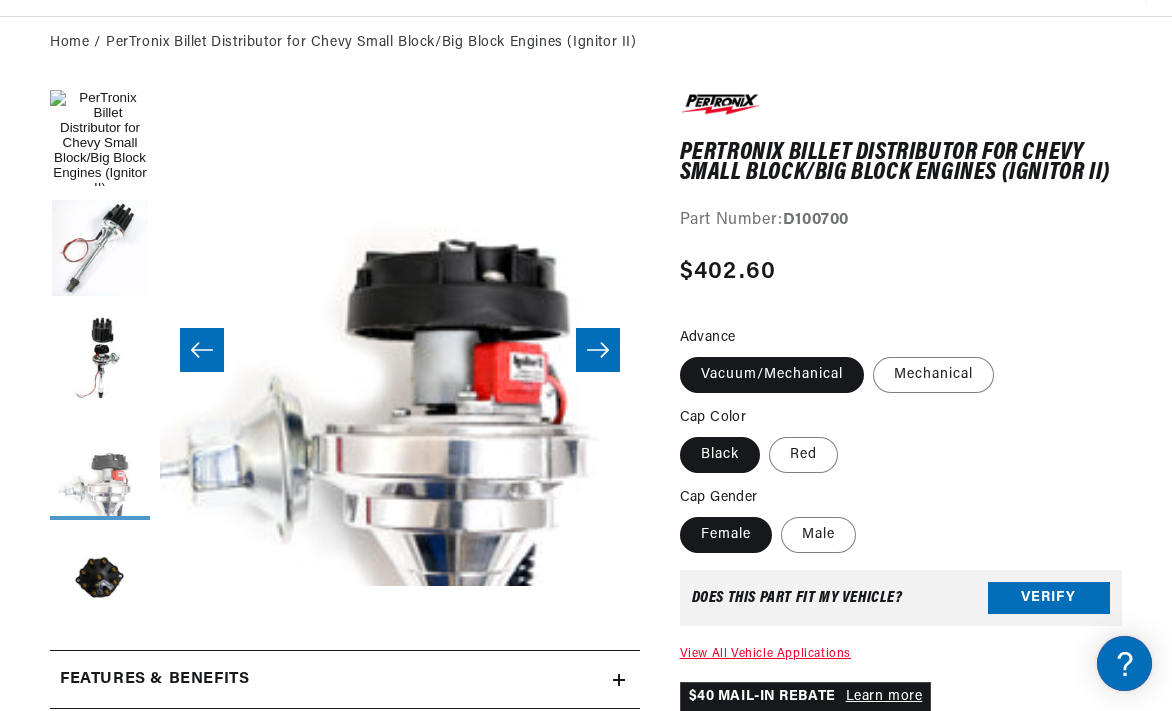 scroll, scrollTop: 0, scrollLeft: 1439, axis: horizontal 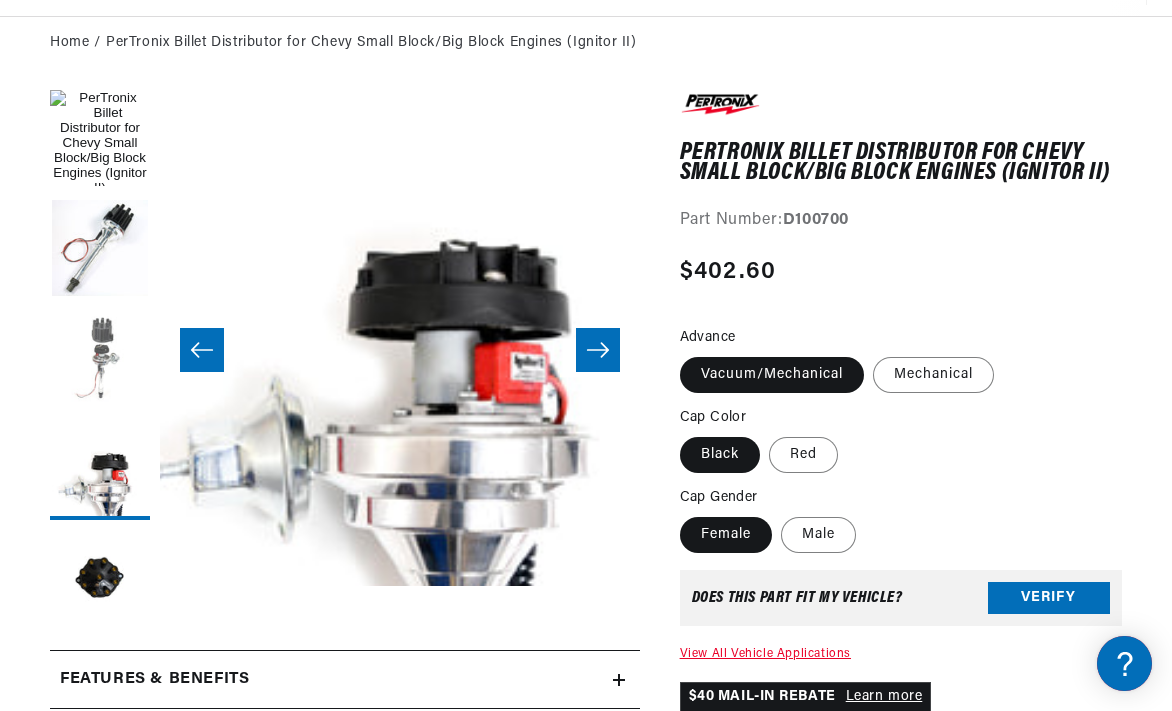 click at bounding box center (100, 360) 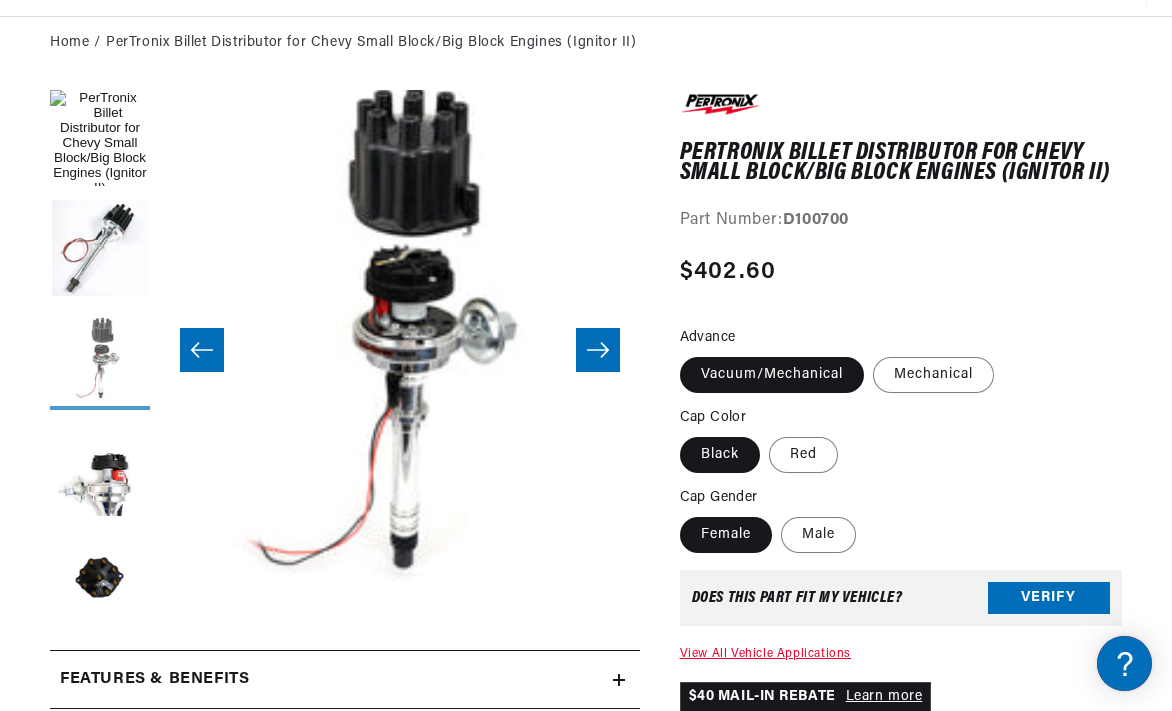 scroll, scrollTop: 0, scrollLeft: 959, axis: horizontal 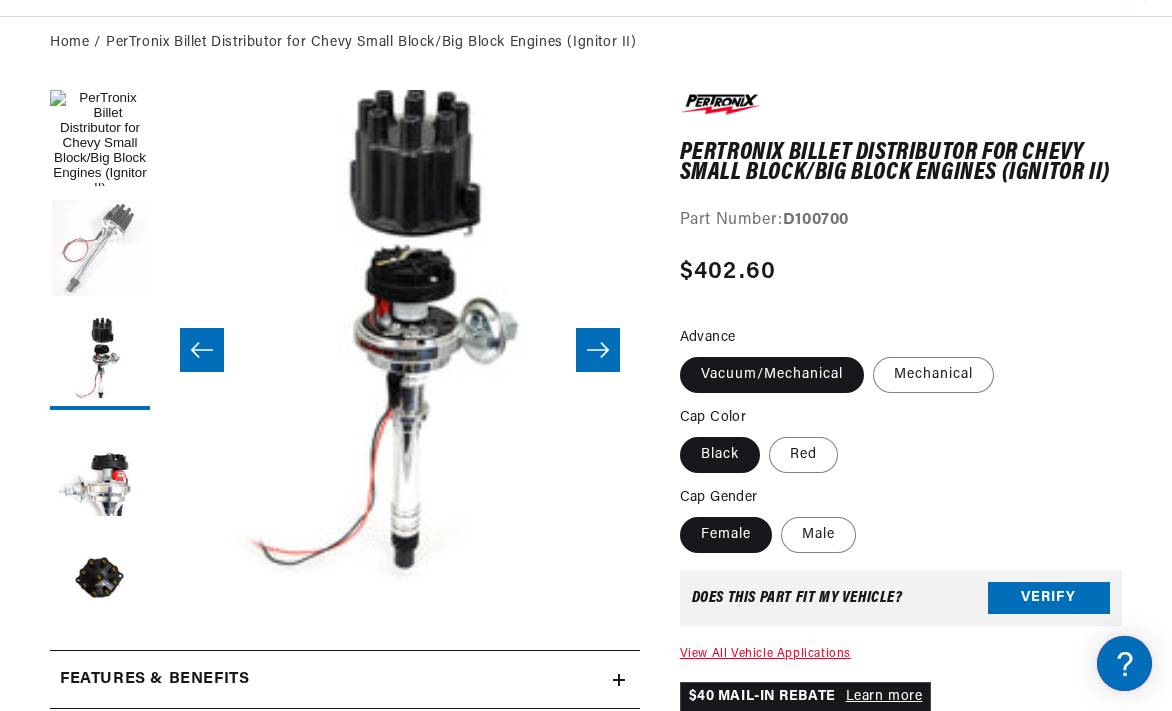 click at bounding box center [100, 250] 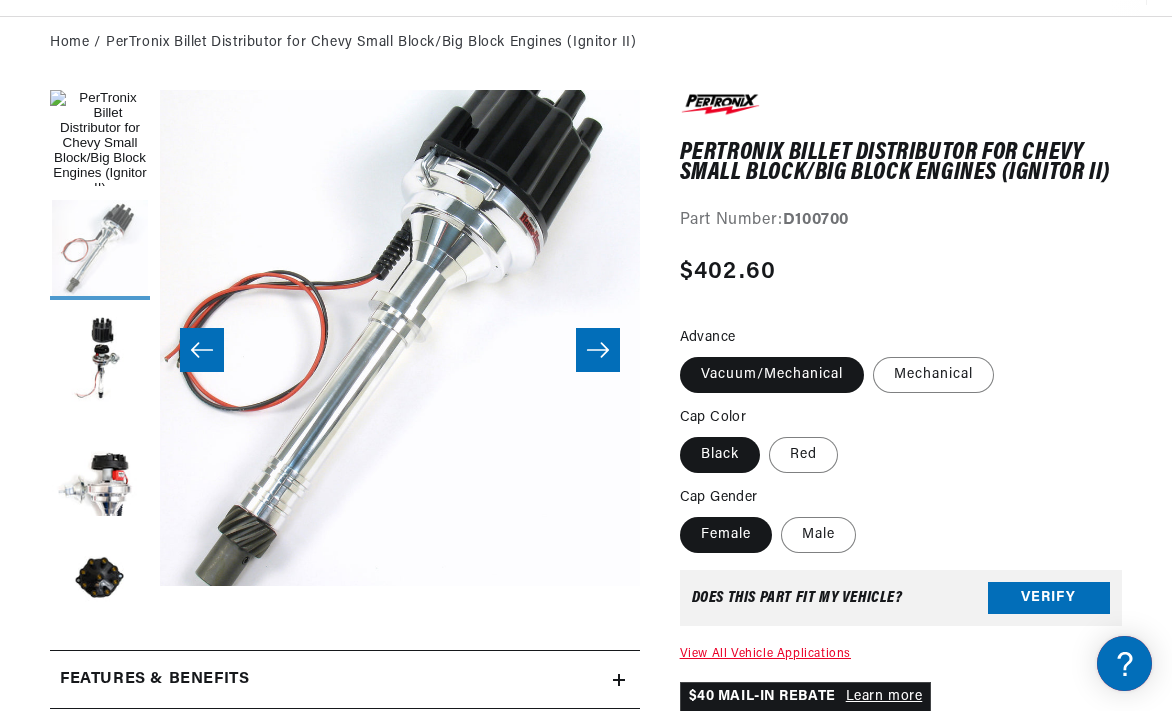 scroll, scrollTop: 0, scrollLeft: 480, axis: horizontal 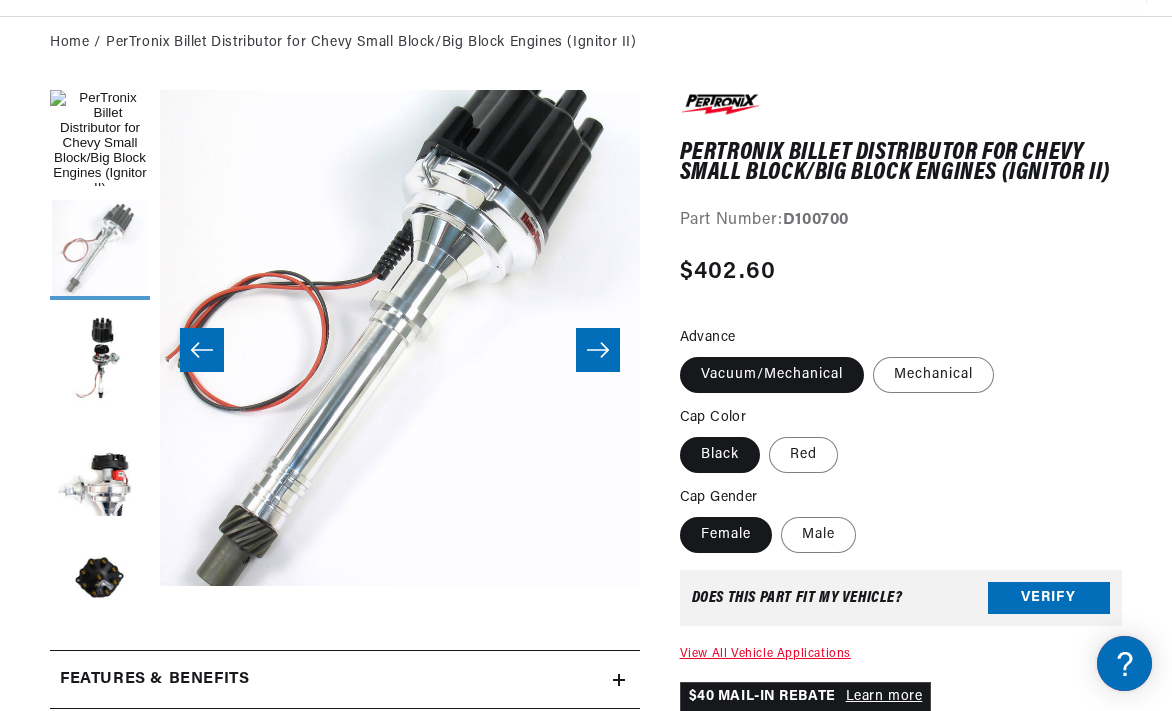 click at bounding box center [100, 250] 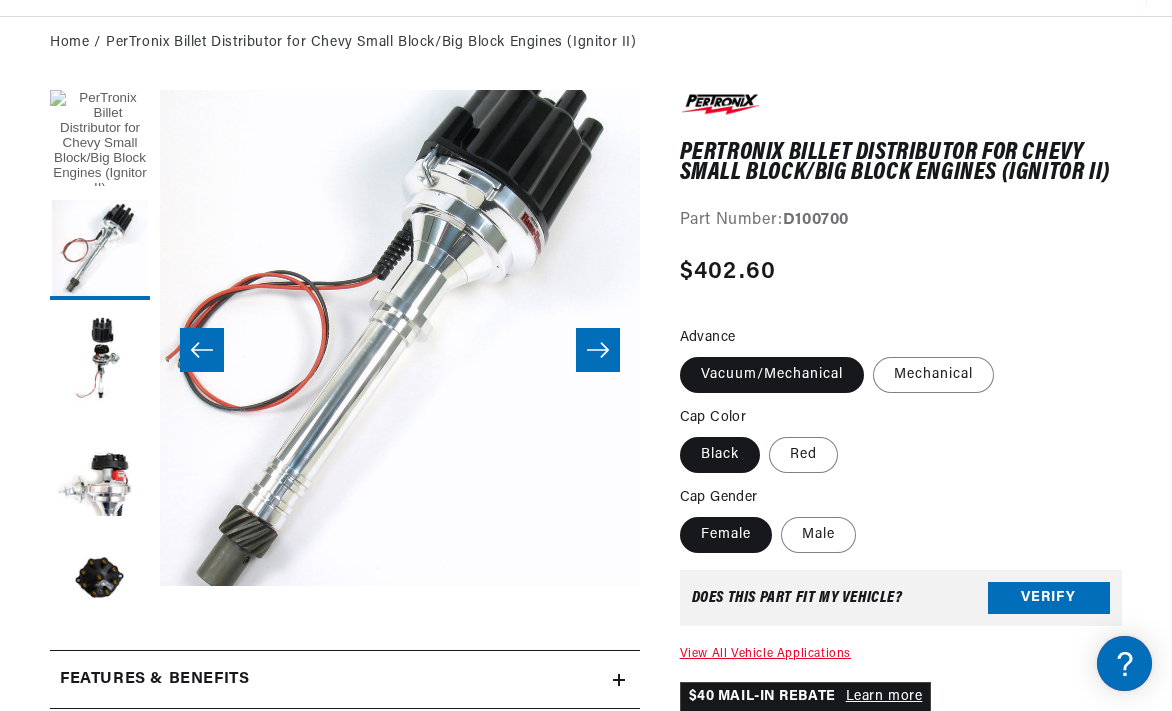 click at bounding box center [100, 140] 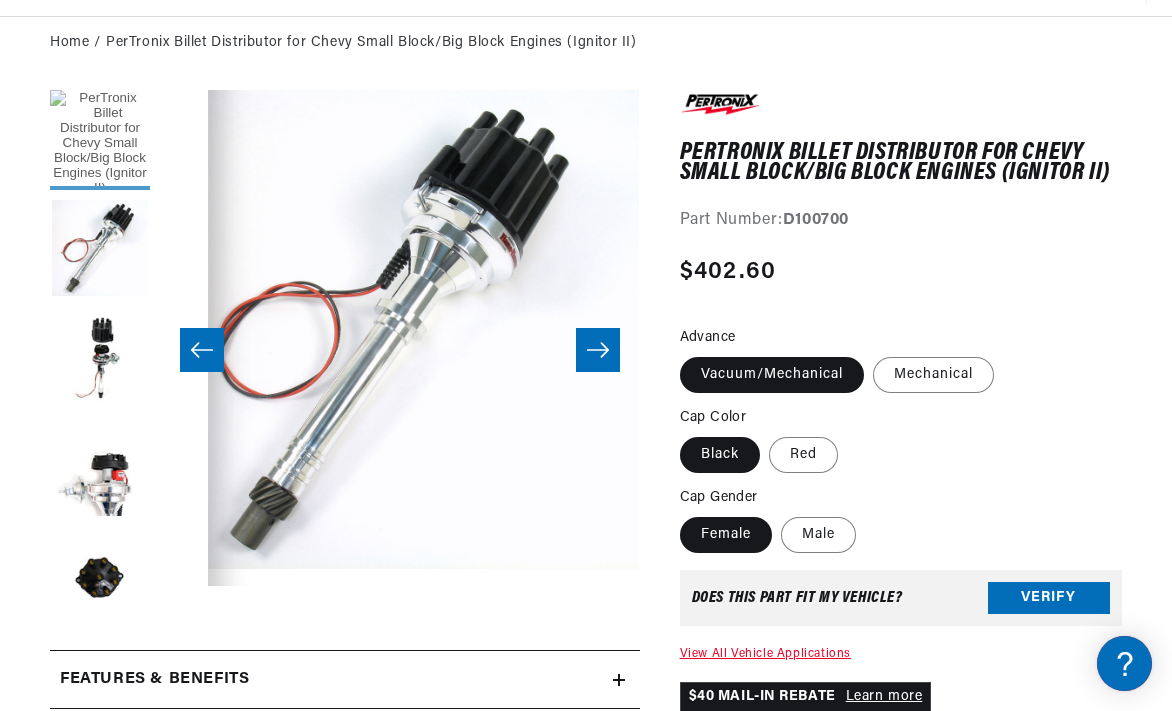 scroll, scrollTop: 0, scrollLeft: 314, axis: horizontal 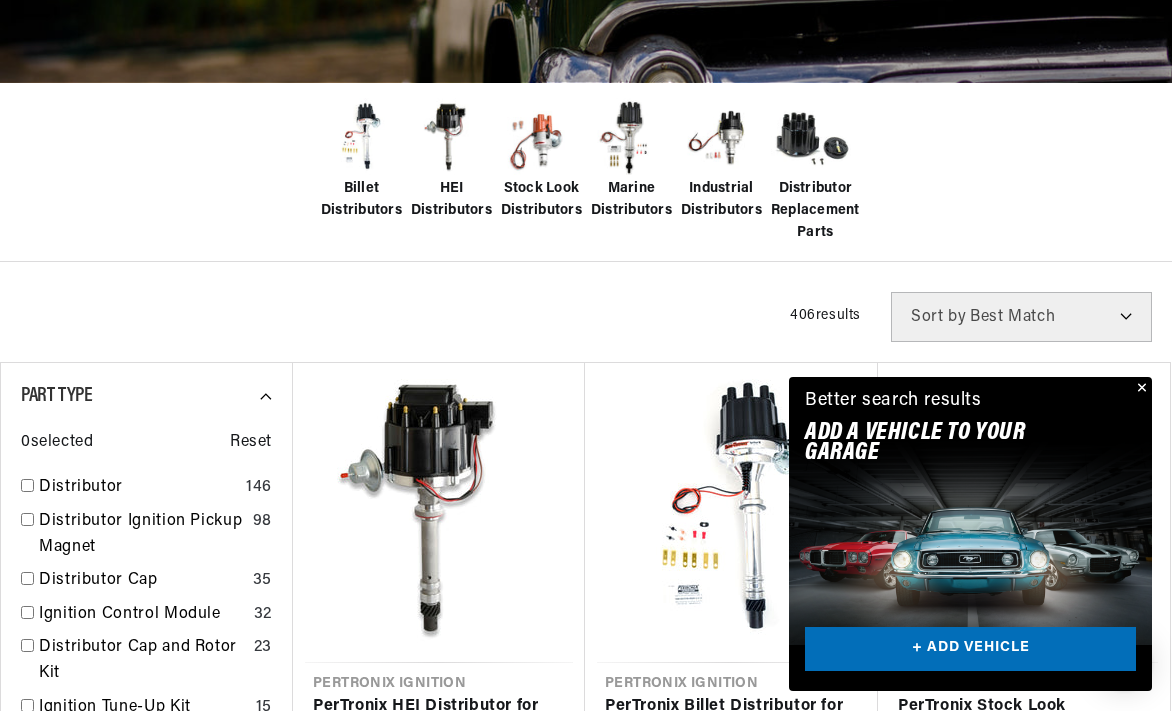 click on "Billet Distributors" at bounding box center [361, 200] 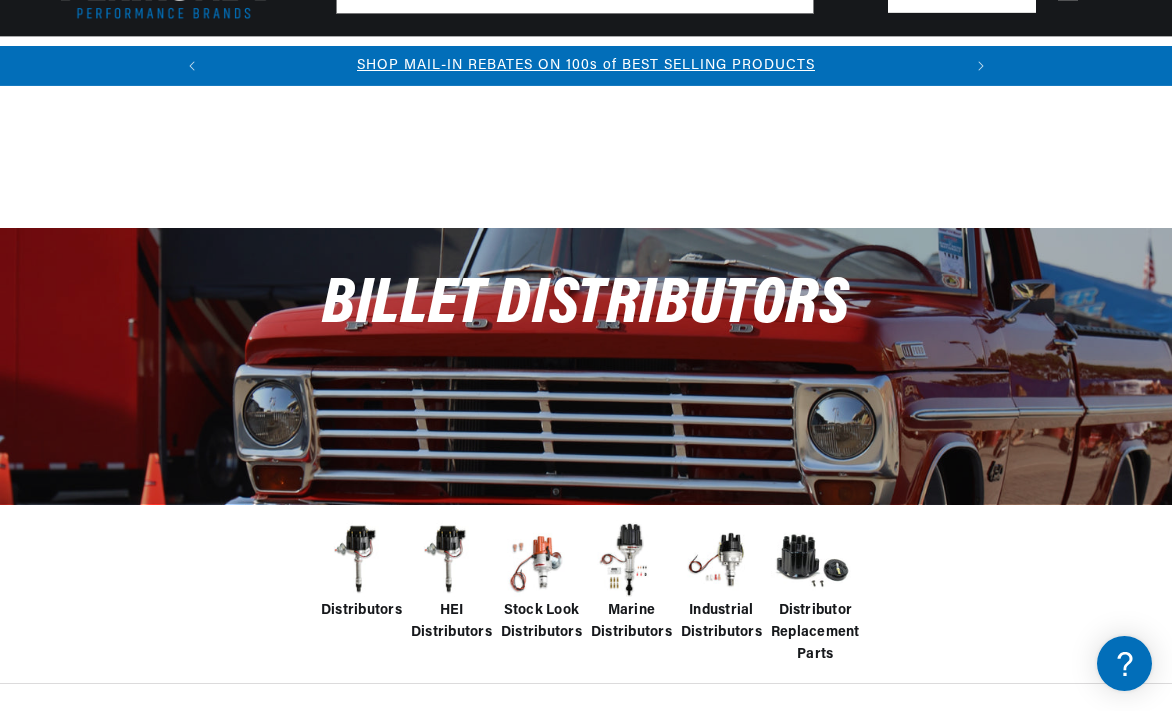 scroll, scrollTop: 633, scrollLeft: 0, axis: vertical 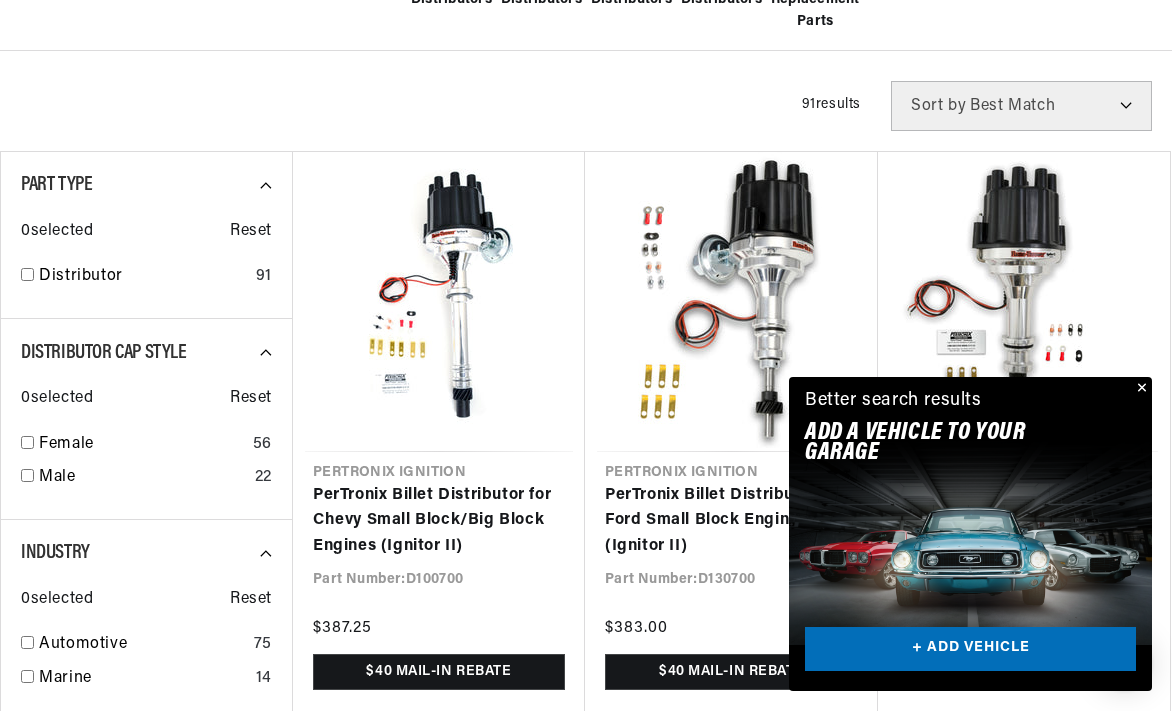 click at bounding box center [1140, 389] 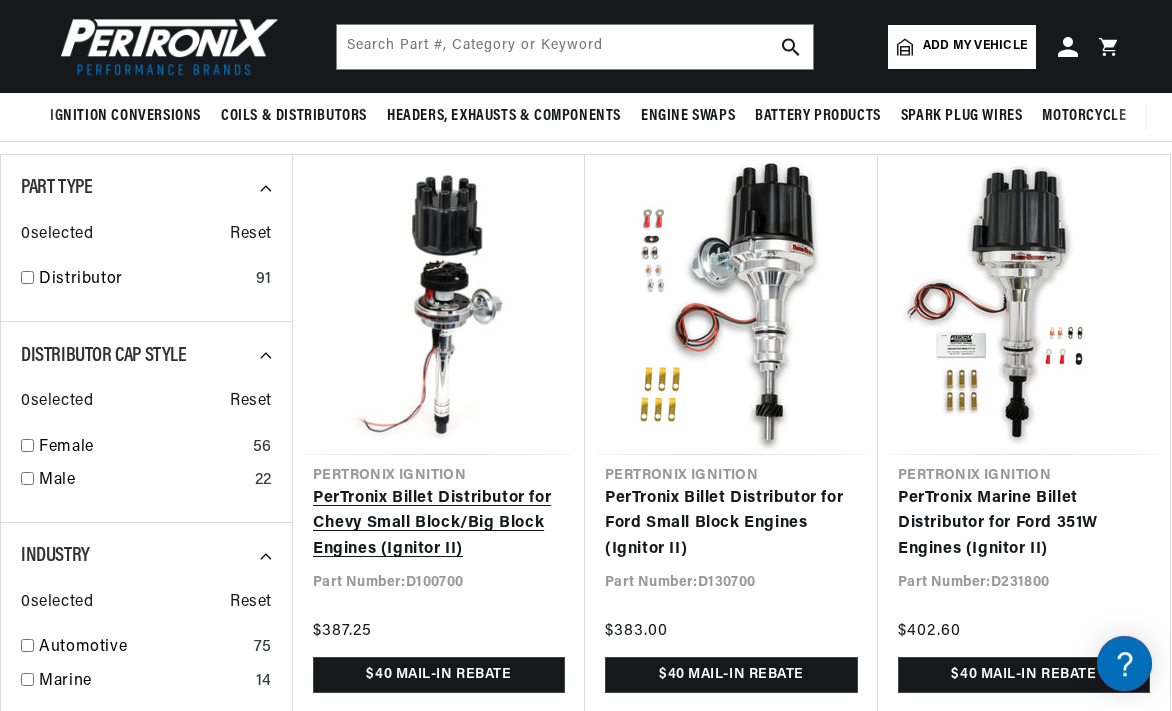 scroll, scrollTop: 528, scrollLeft: 0, axis: vertical 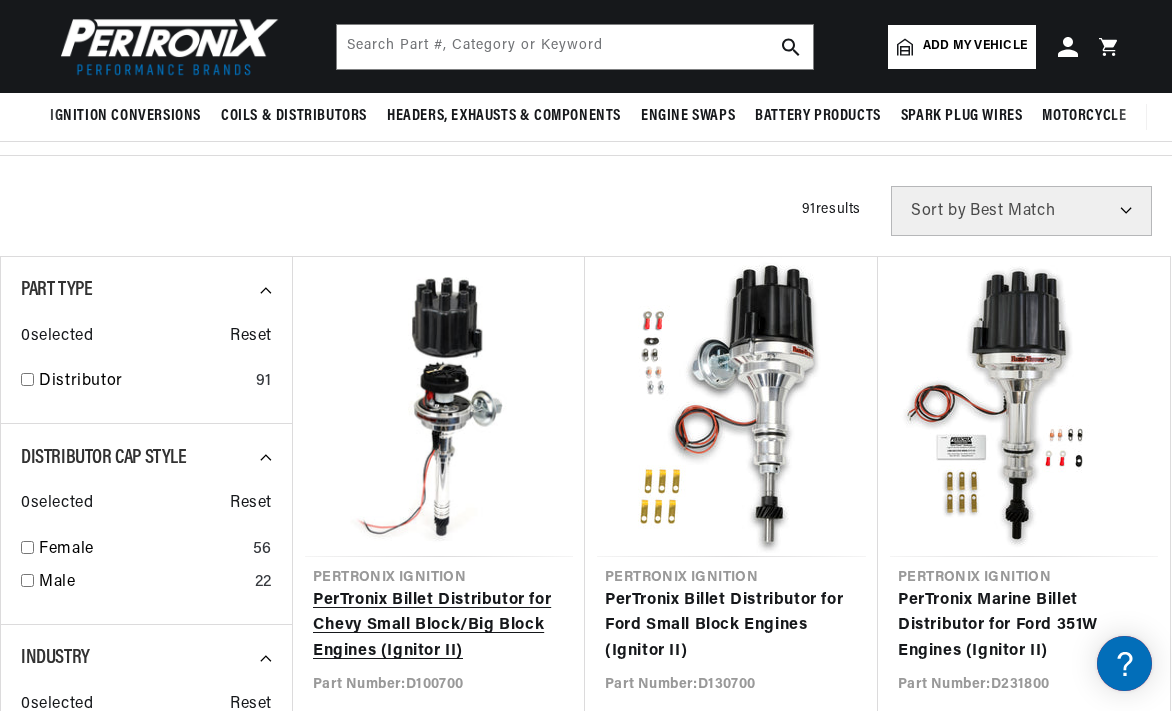 click on "PerTronix Billet Distributor for Chevy Small Block/Big Block Engines (Ignitor II)" at bounding box center [439, 626] 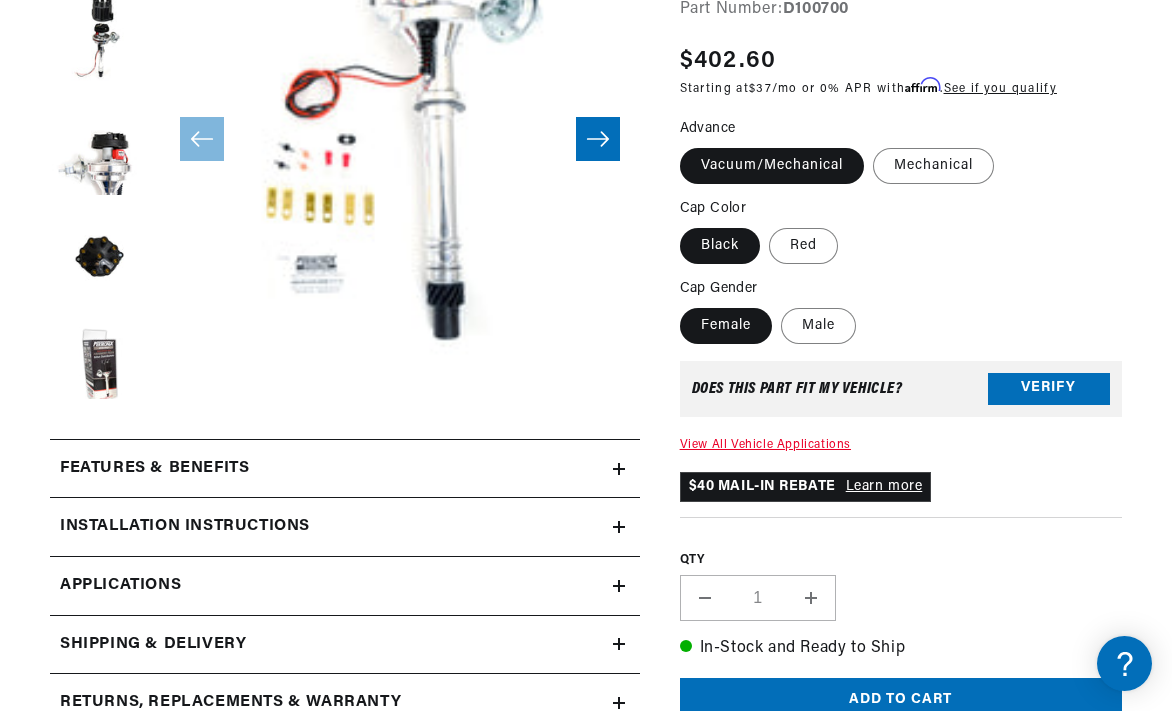 scroll, scrollTop: 422, scrollLeft: 0, axis: vertical 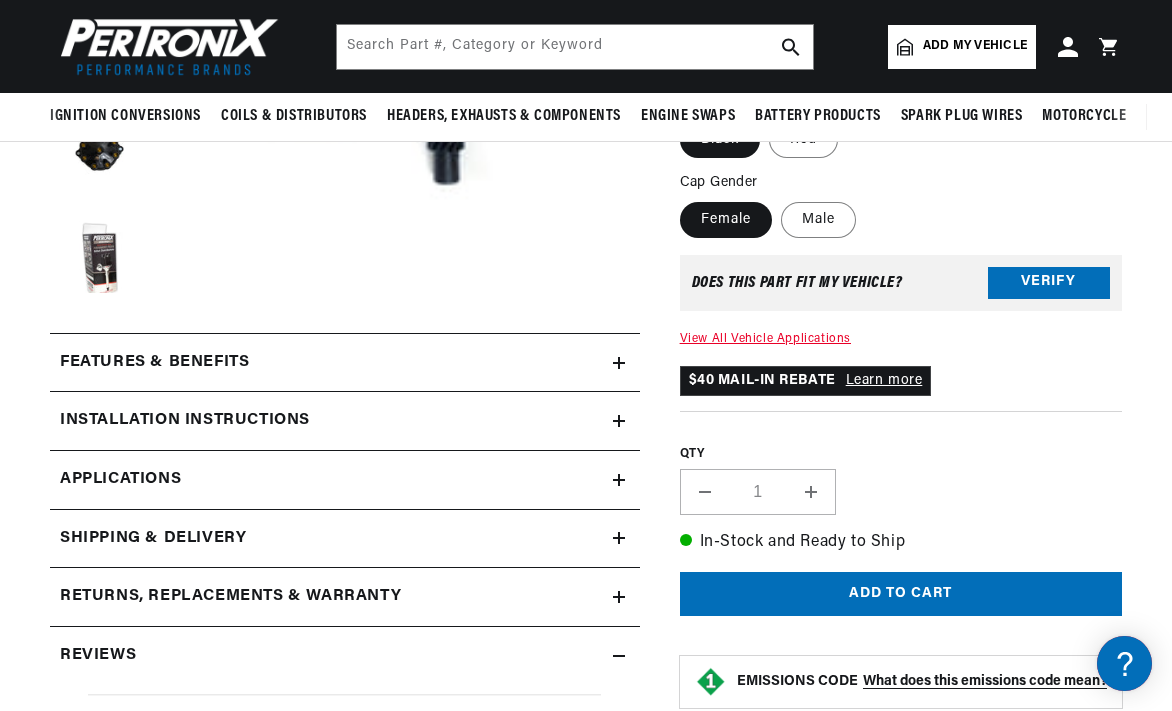 click on "Features & Benefits" at bounding box center [154, 363] 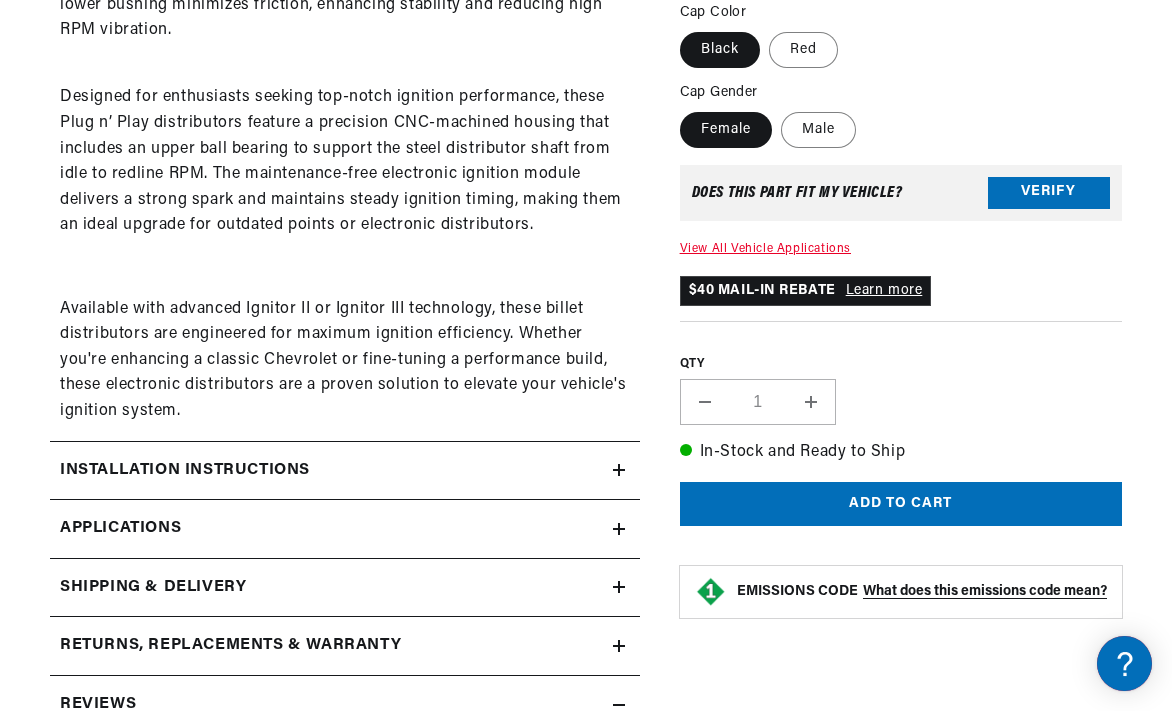 scroll, scrollTop: 1900, scrollLeft: 0, axis: vertical 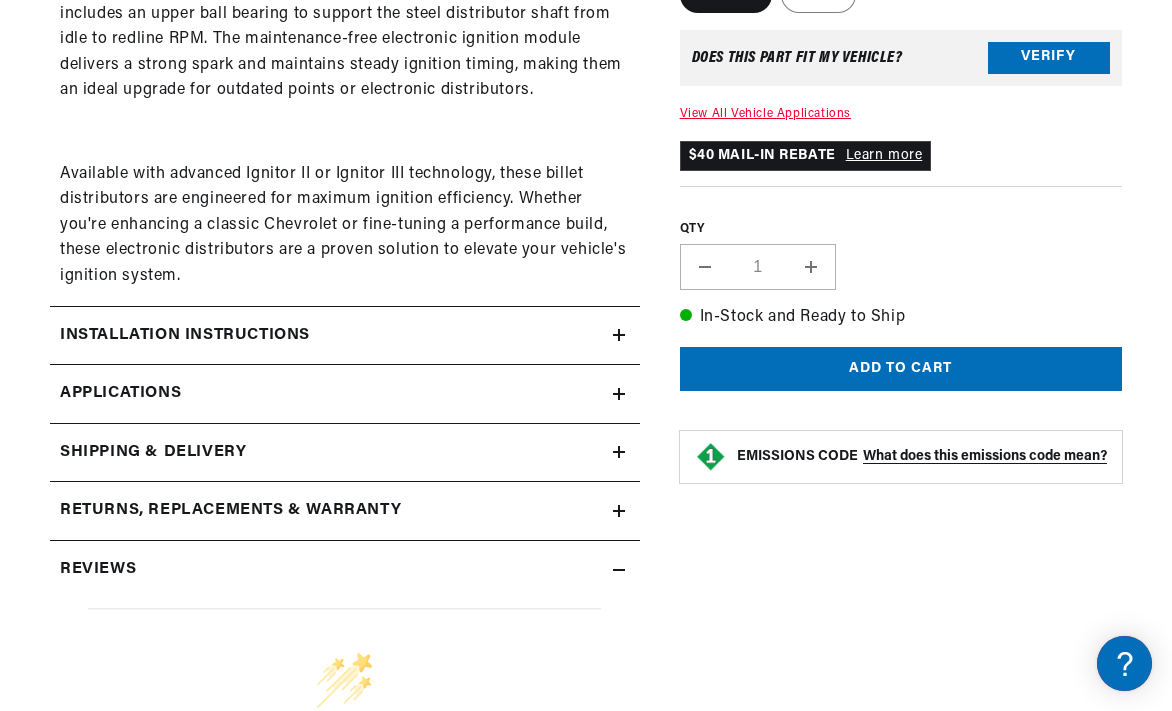 click on "Installation instructions" at bounding box center (154, -1009) 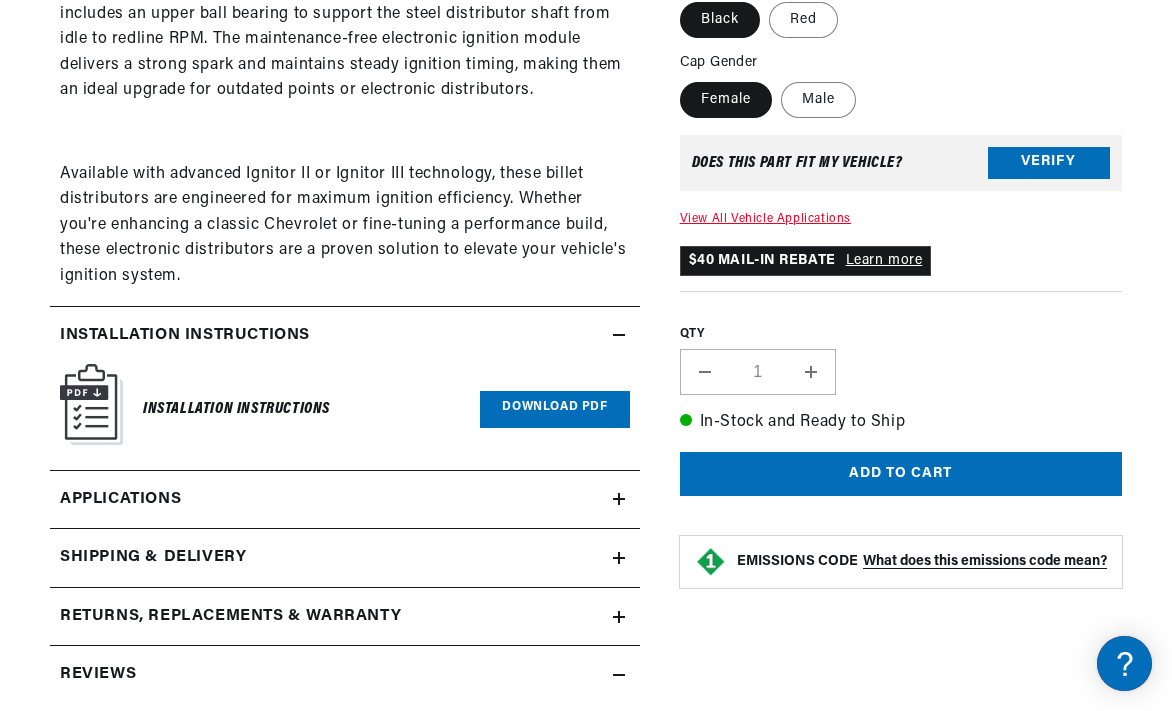 click on "Installation instructions" at bounding box center [154, -1009] 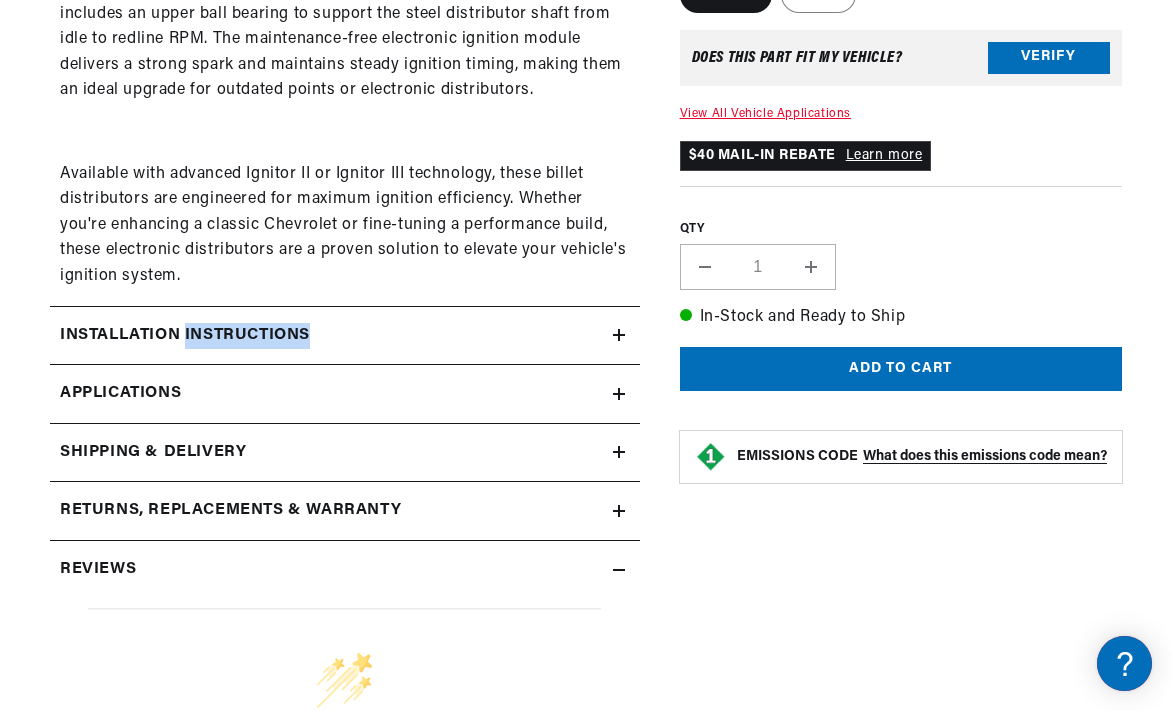 click on "Installation instructions" at bounding box center [154, -1009] 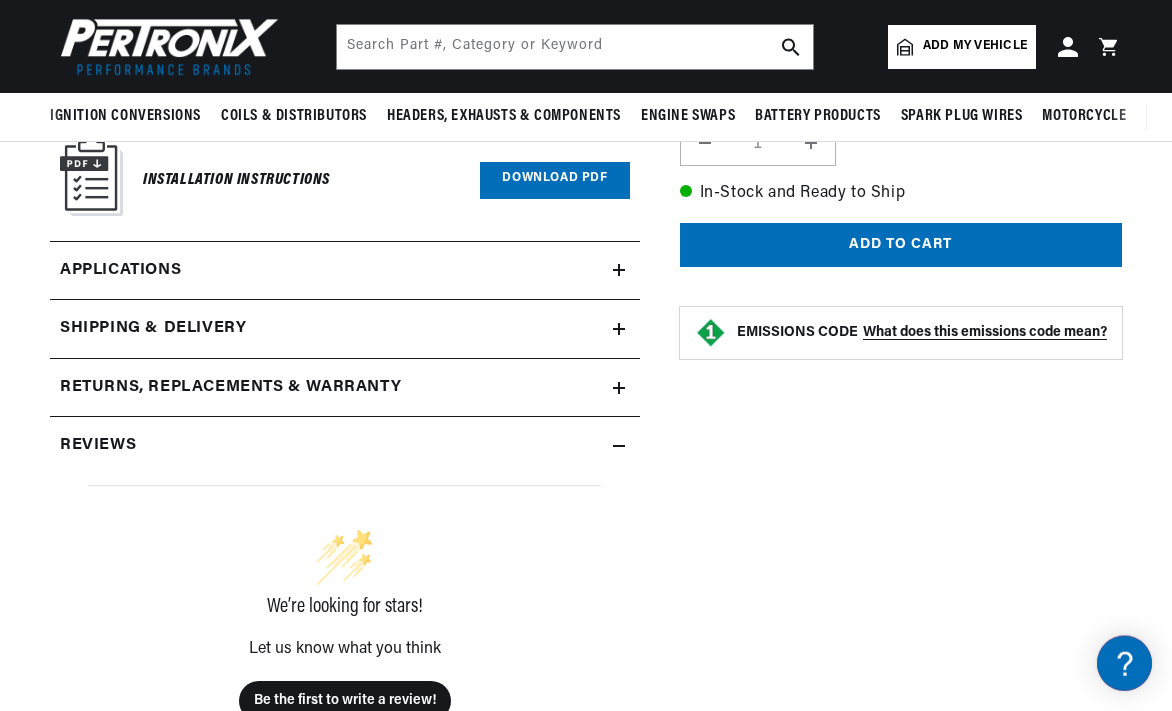 scroll, scrollTop: 2112, scrollLeft: 0, axis: vertical 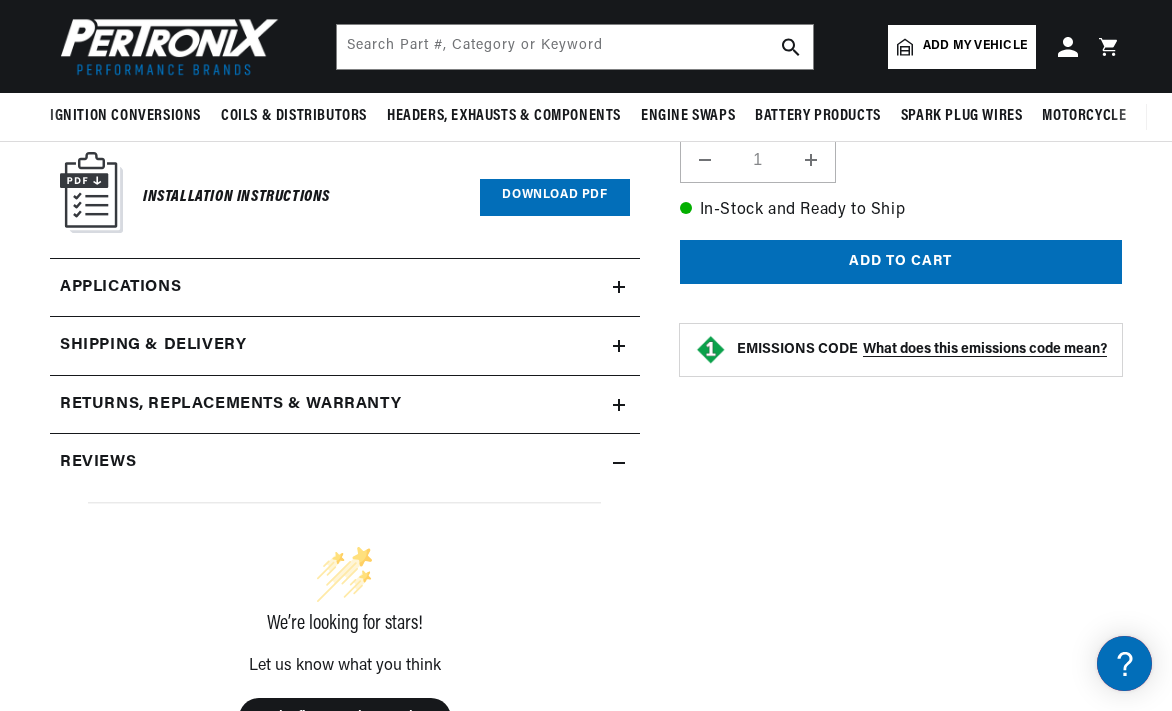 click on "Download PDF" at bounding box center (554, 197) 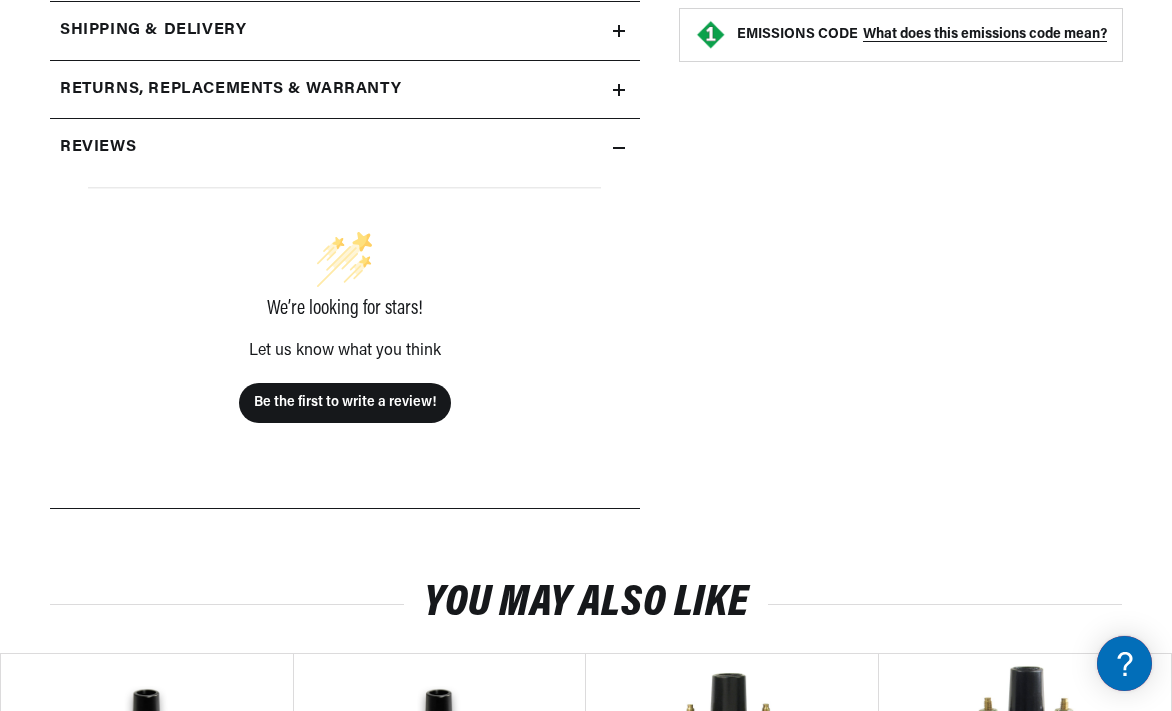 scroll, scrollTop: 2112, scrollLeft: 0, axis: vertical 